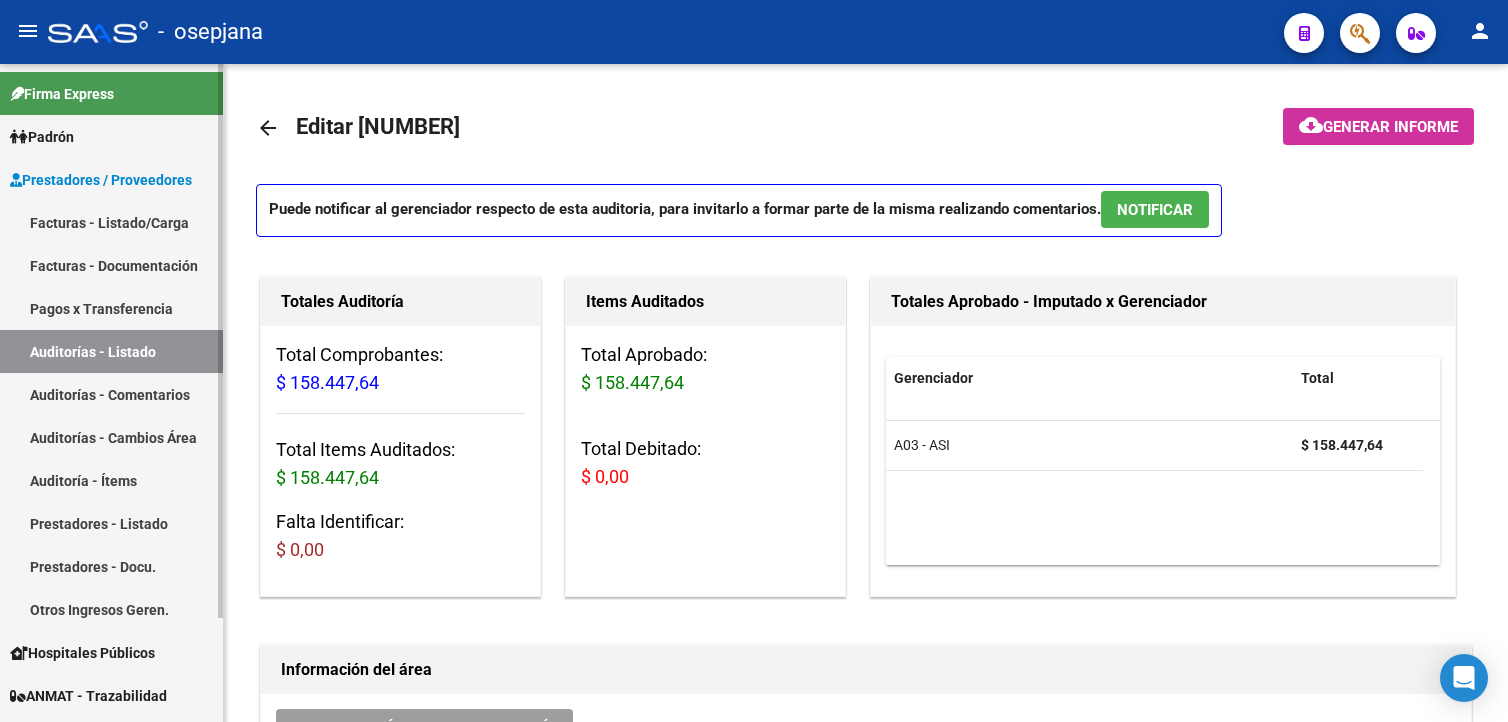 scroll, scrollTop: 0, scrollLeft: 0, axis: both 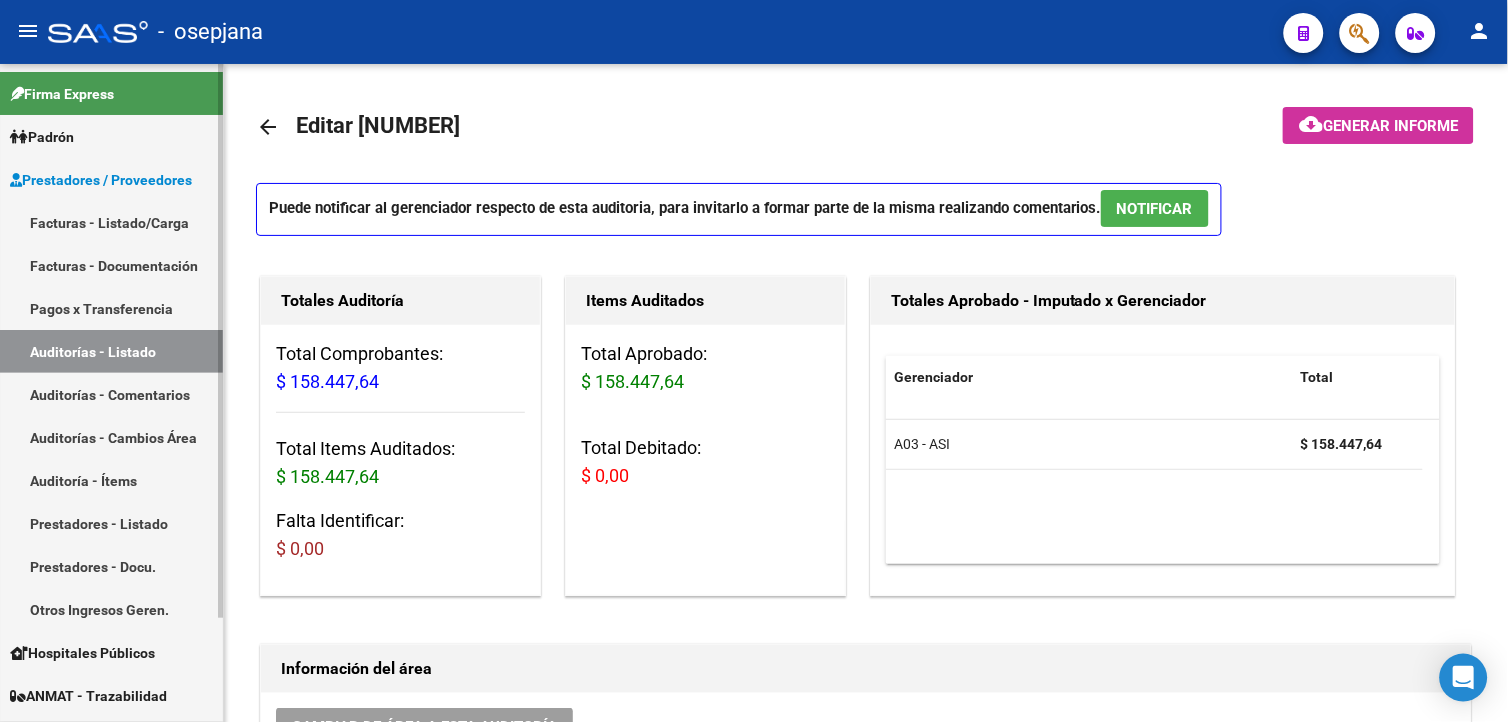 drag, startPoint x: 125, startPoint y: 218, endPoint x: 197, endPoint y: 215, distance: 72.06247 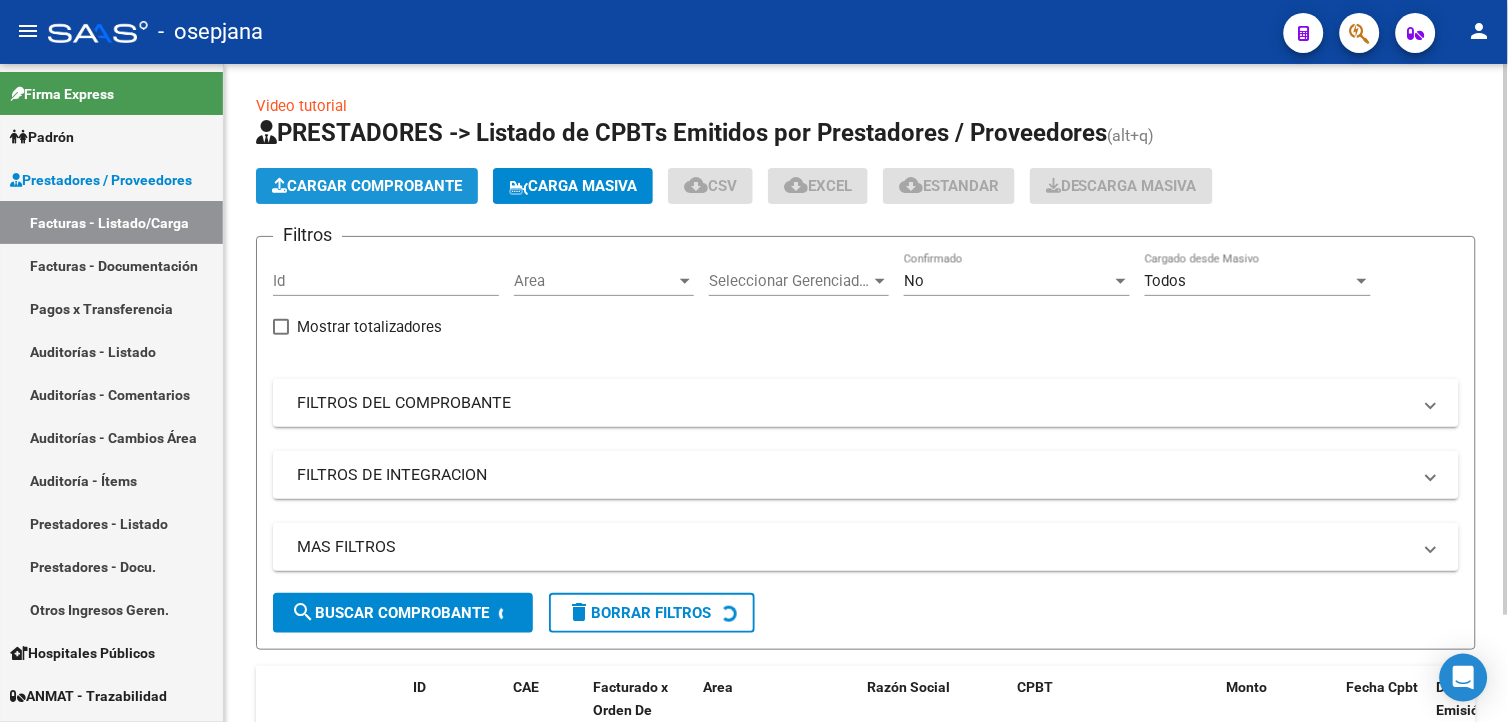 click on "Cargar Comprobante" 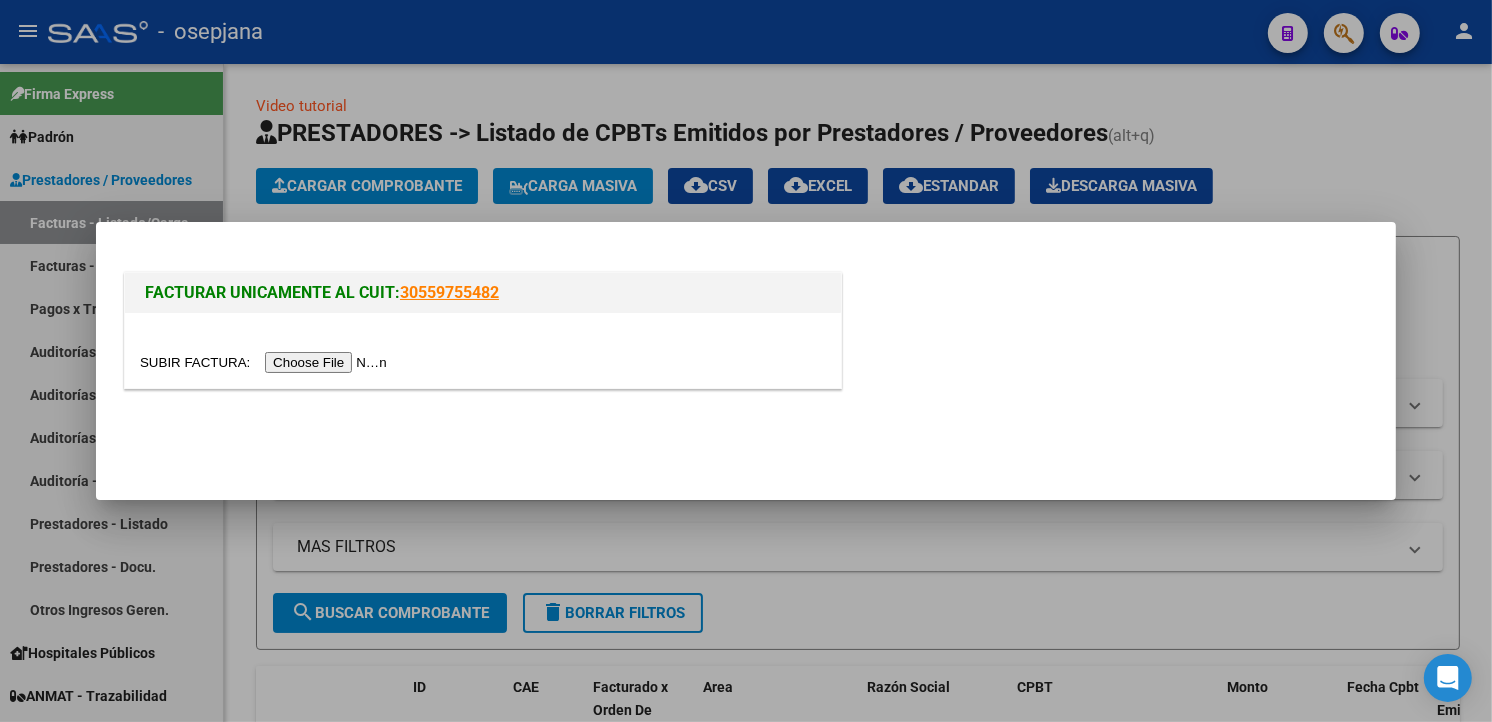 click at bounding box center [266, 362] 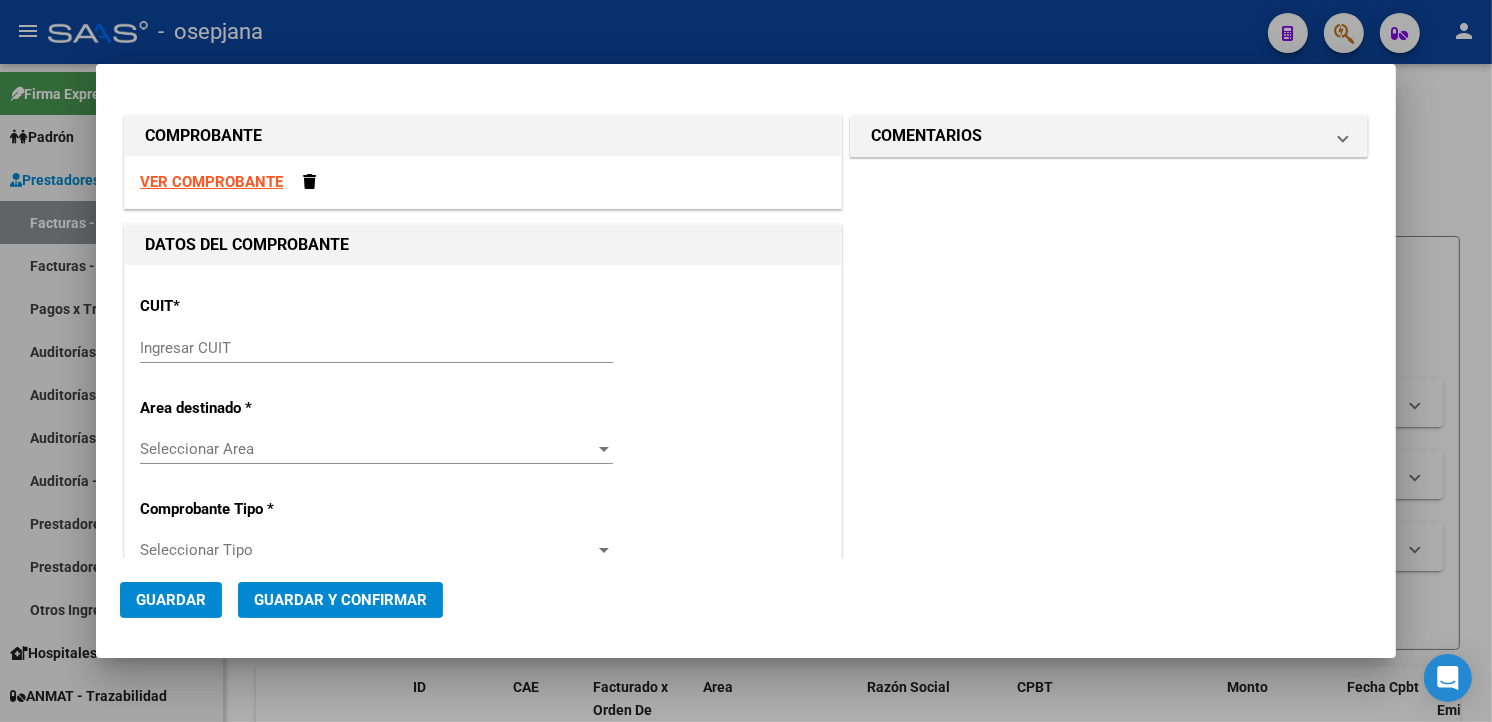 drag, startPoint x: 262, startPoint y: 357, endPoint x: 402, endPoint y: 345, distance: 140.51335 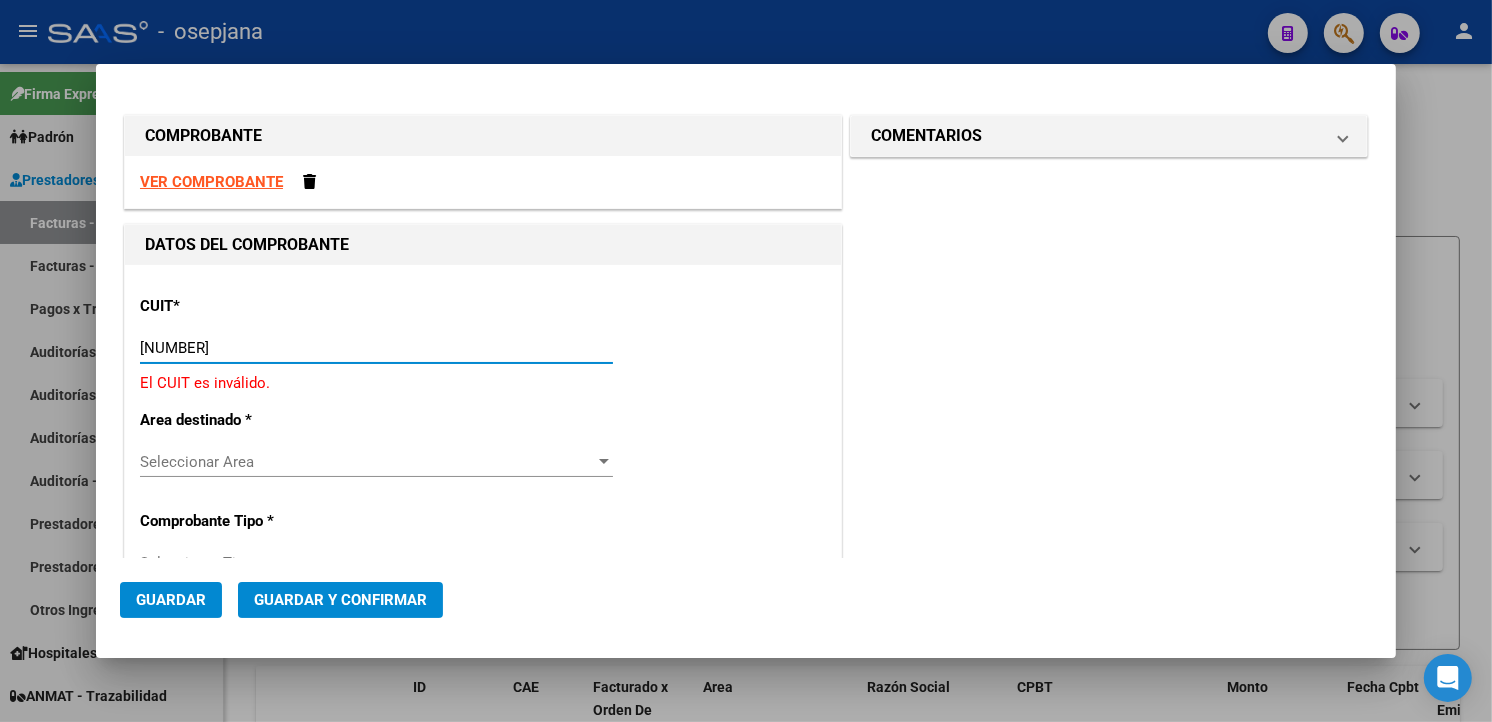 type on "[NUMBER]" 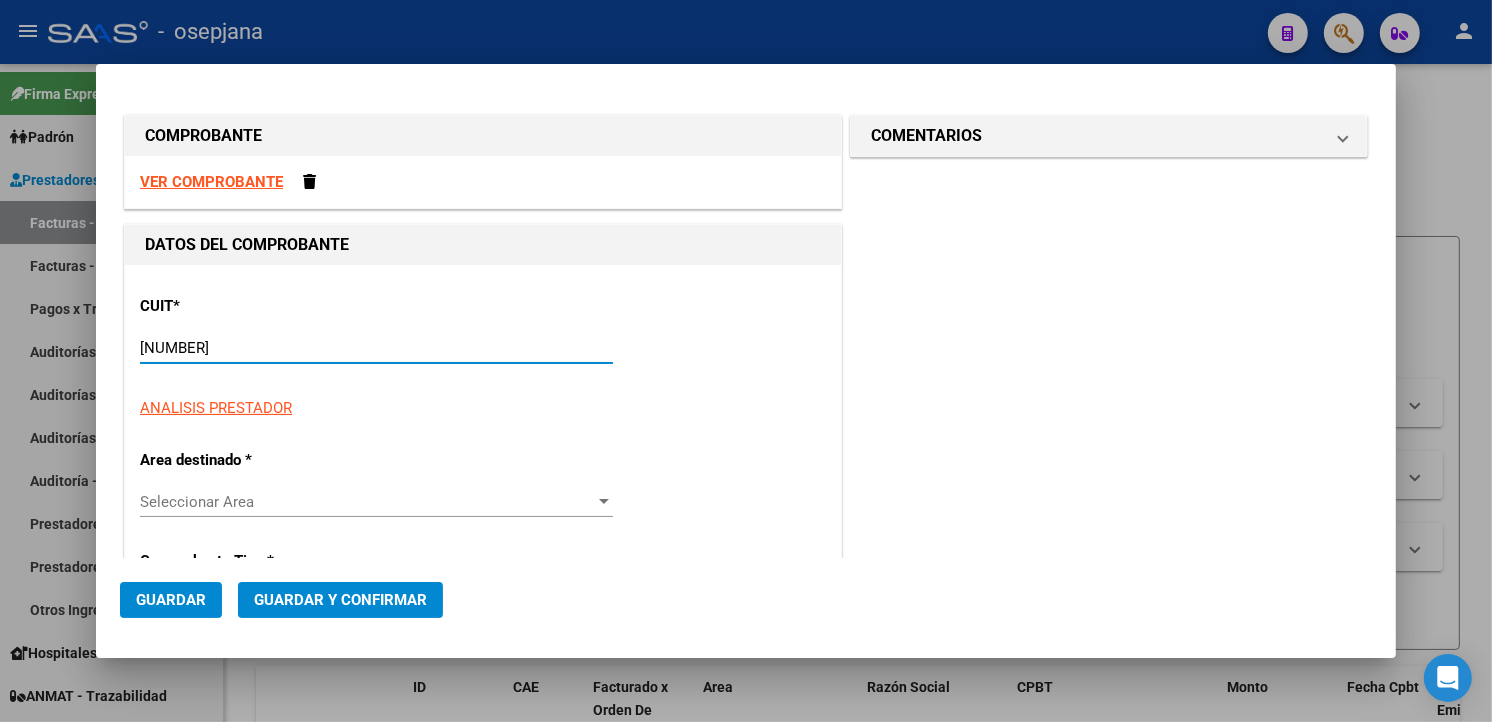 type on "1" 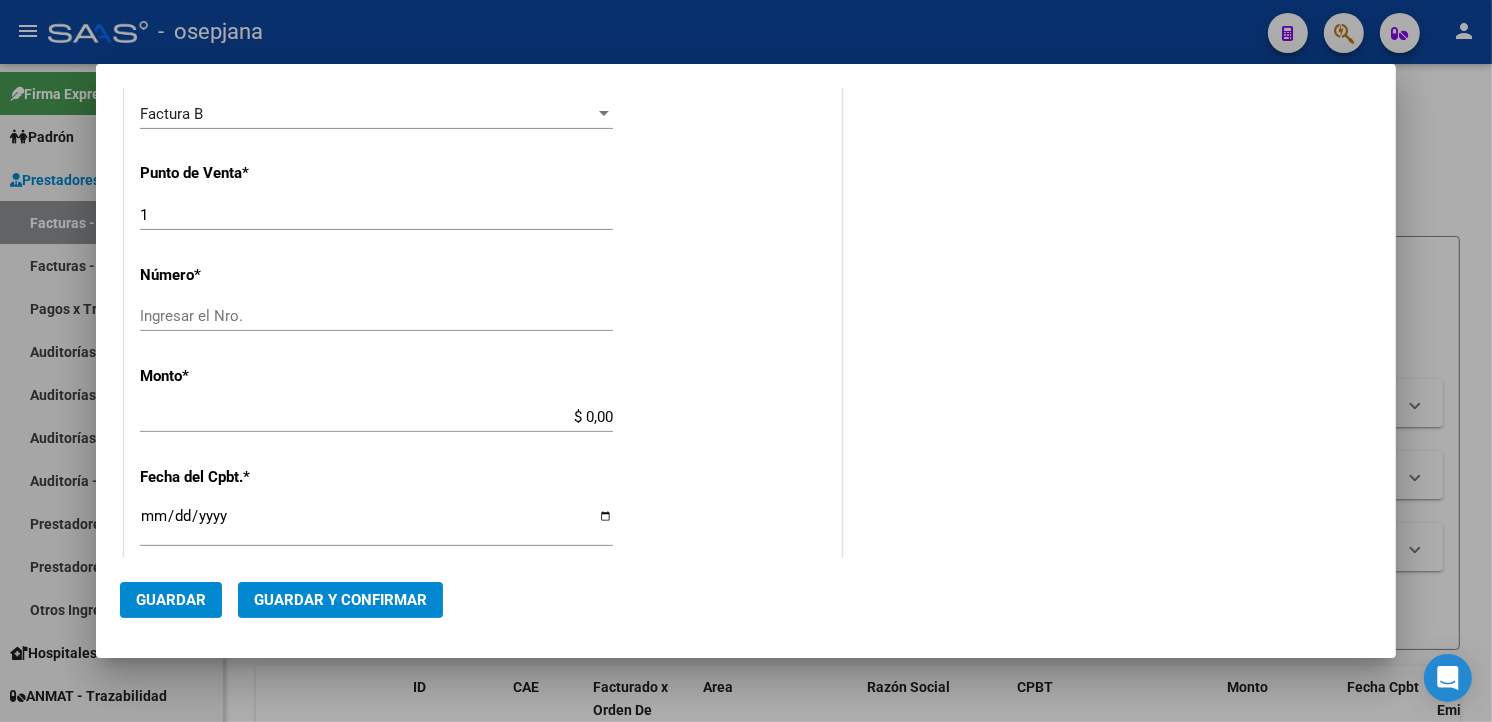 scroll, scrollTop: 666, scrollLeft: 0, axis: vertical 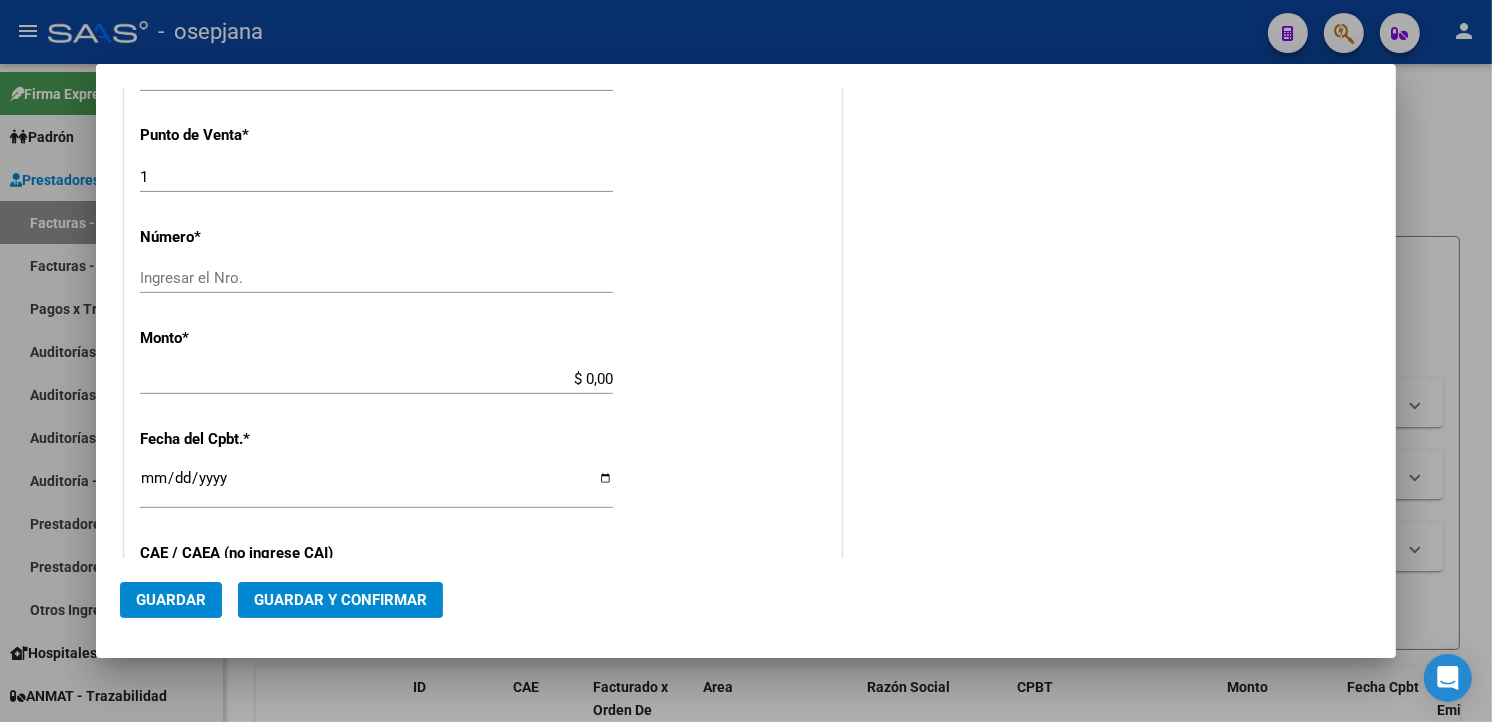 type on "[NUMBER]" 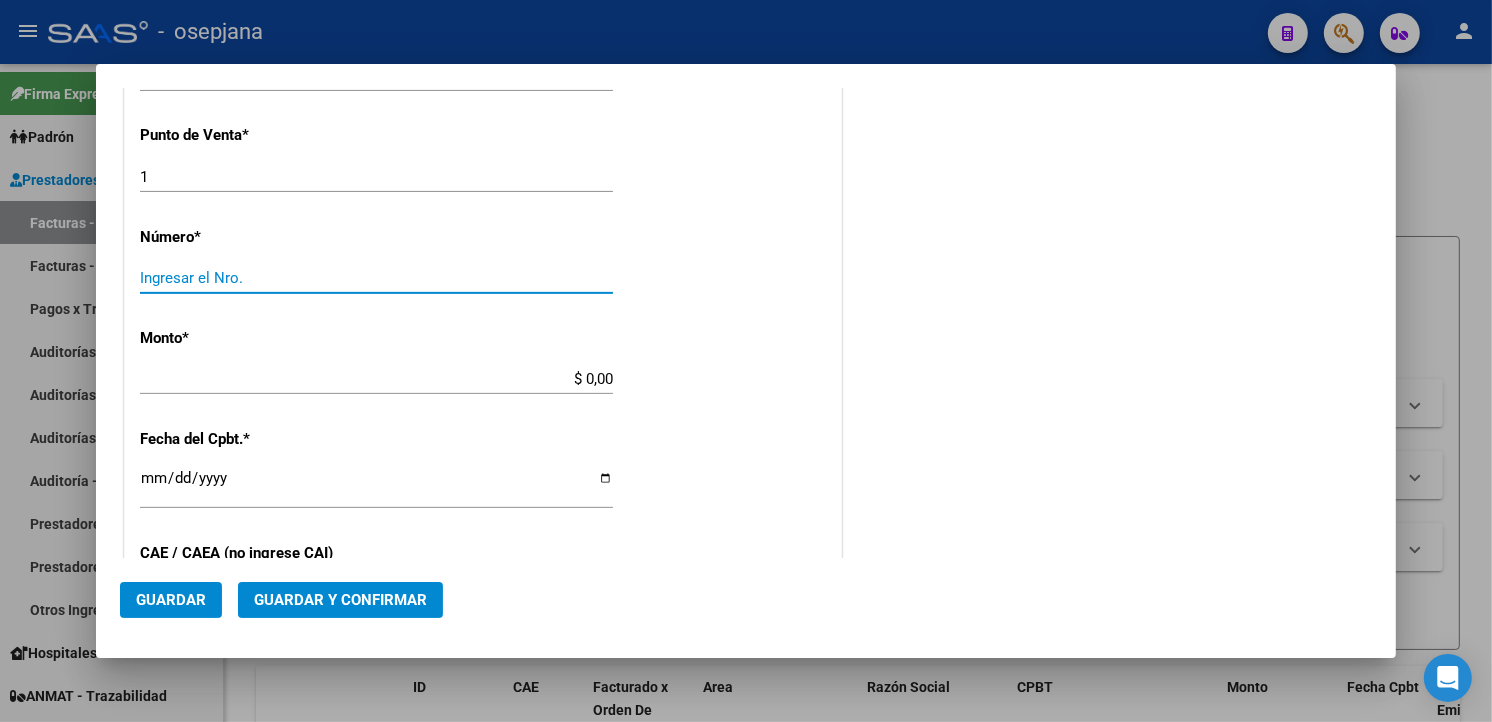 click on "Ingresar el Nro." at bounding box center (376, 278) 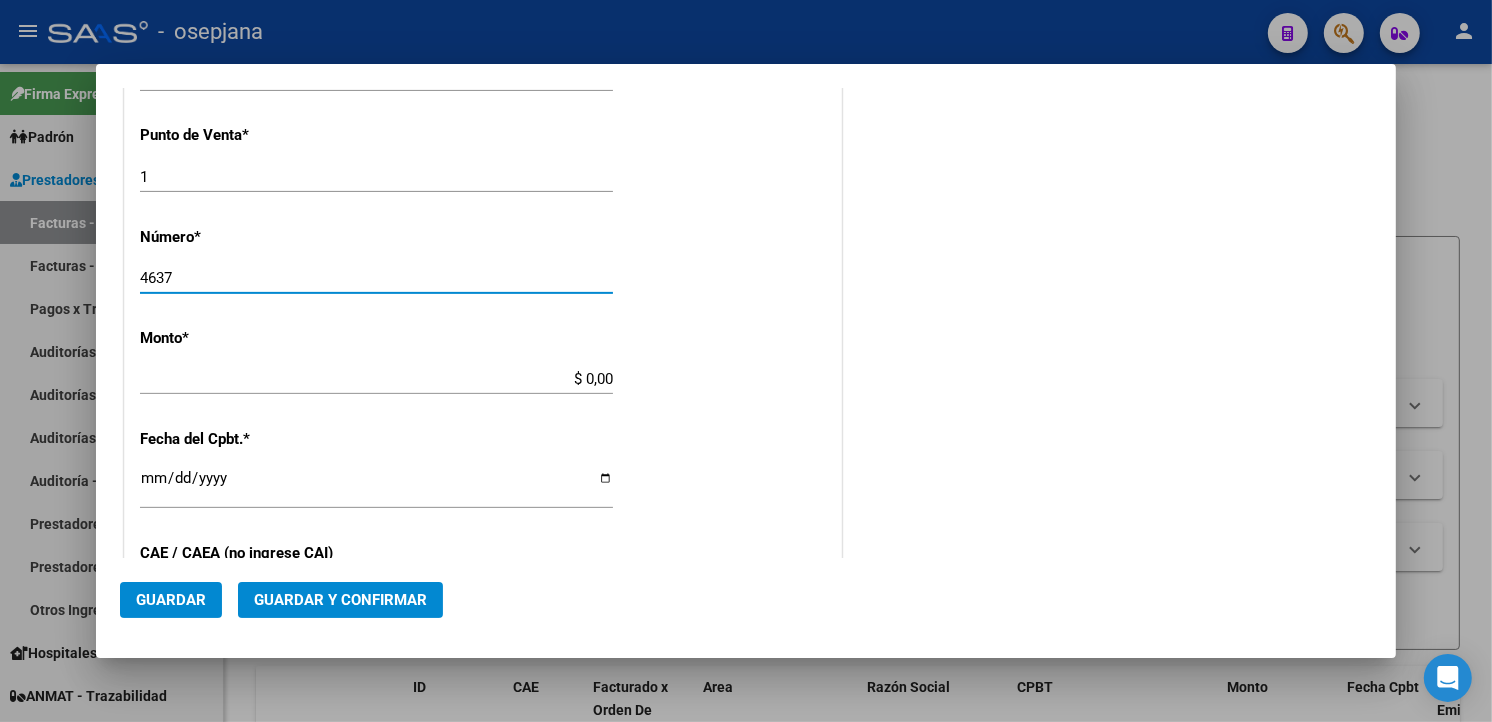 type on "4637" 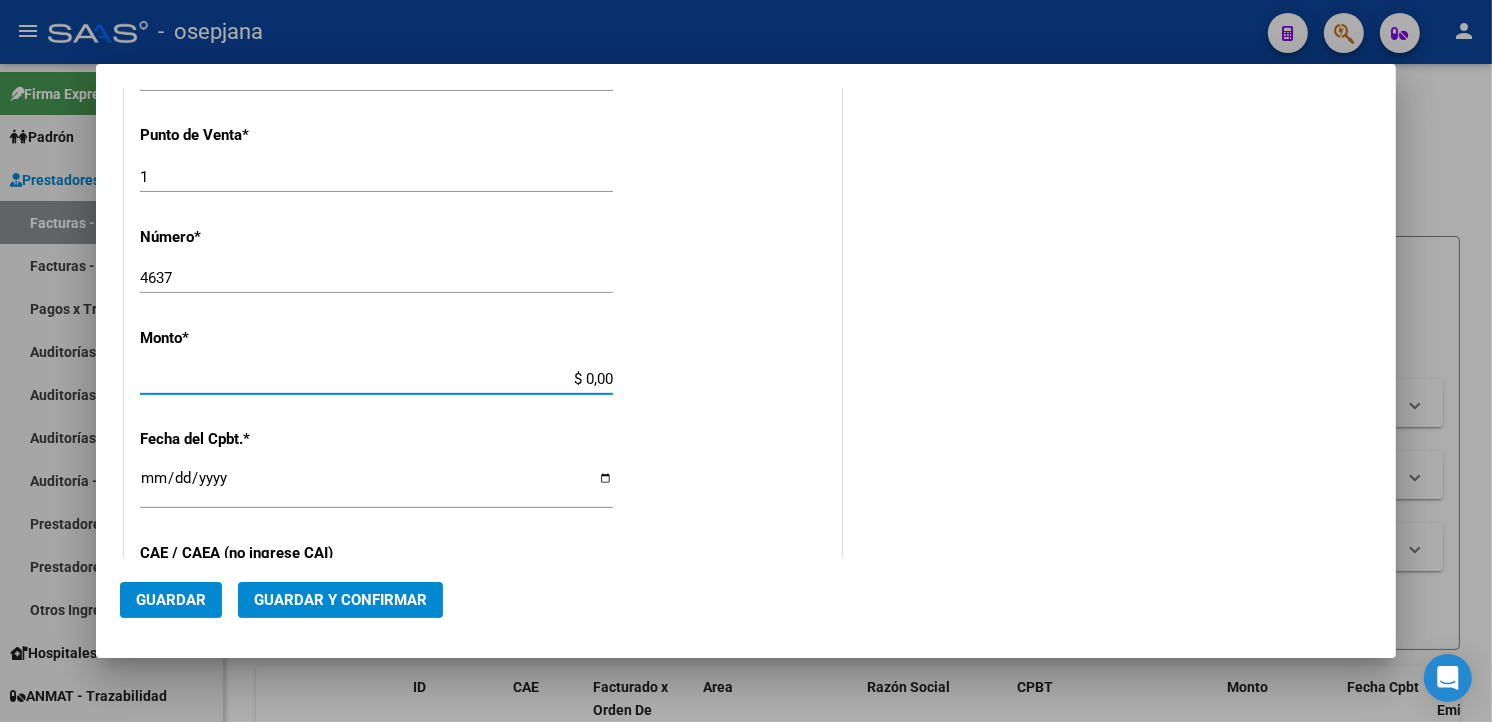 type on "$ 1.802.556,63" 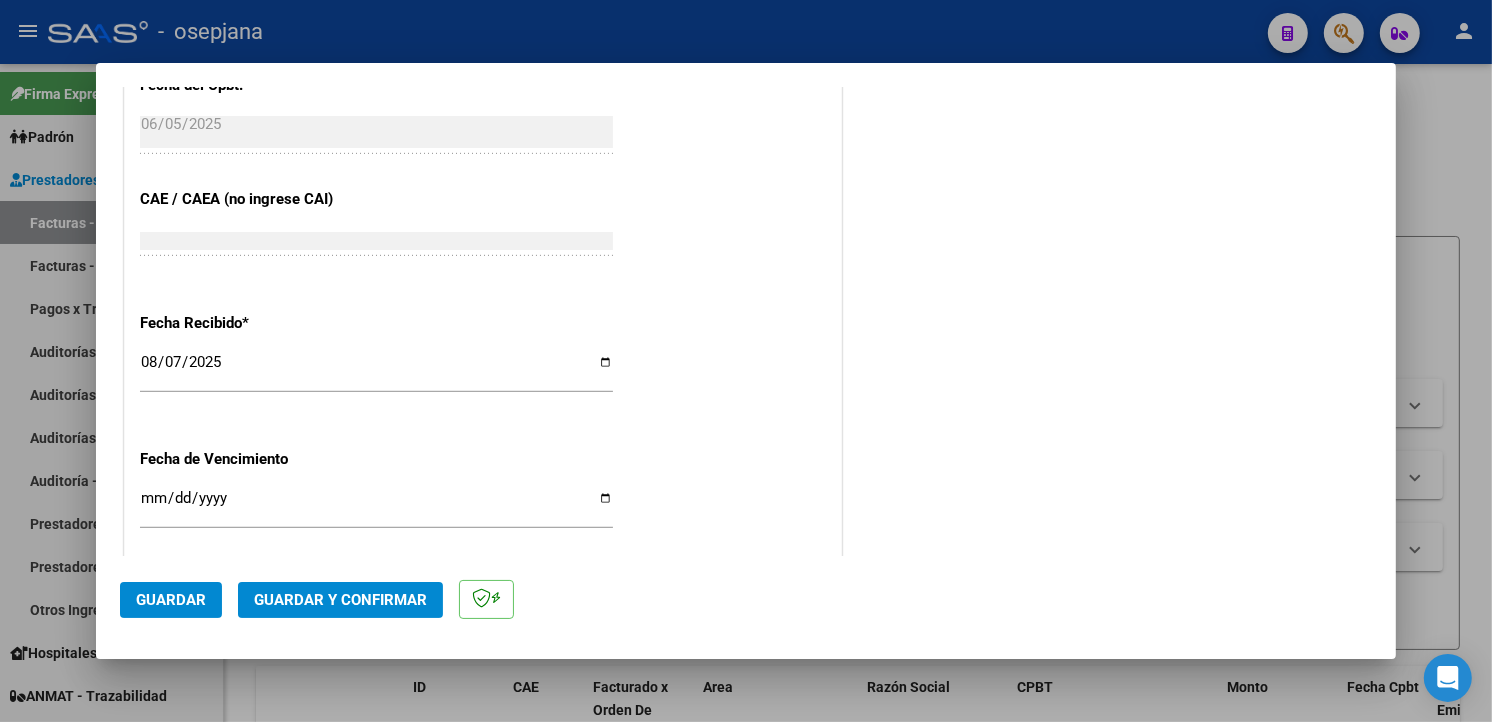 scroll, scrollTop: 1111, scrollLeft: 0, axis: vertical 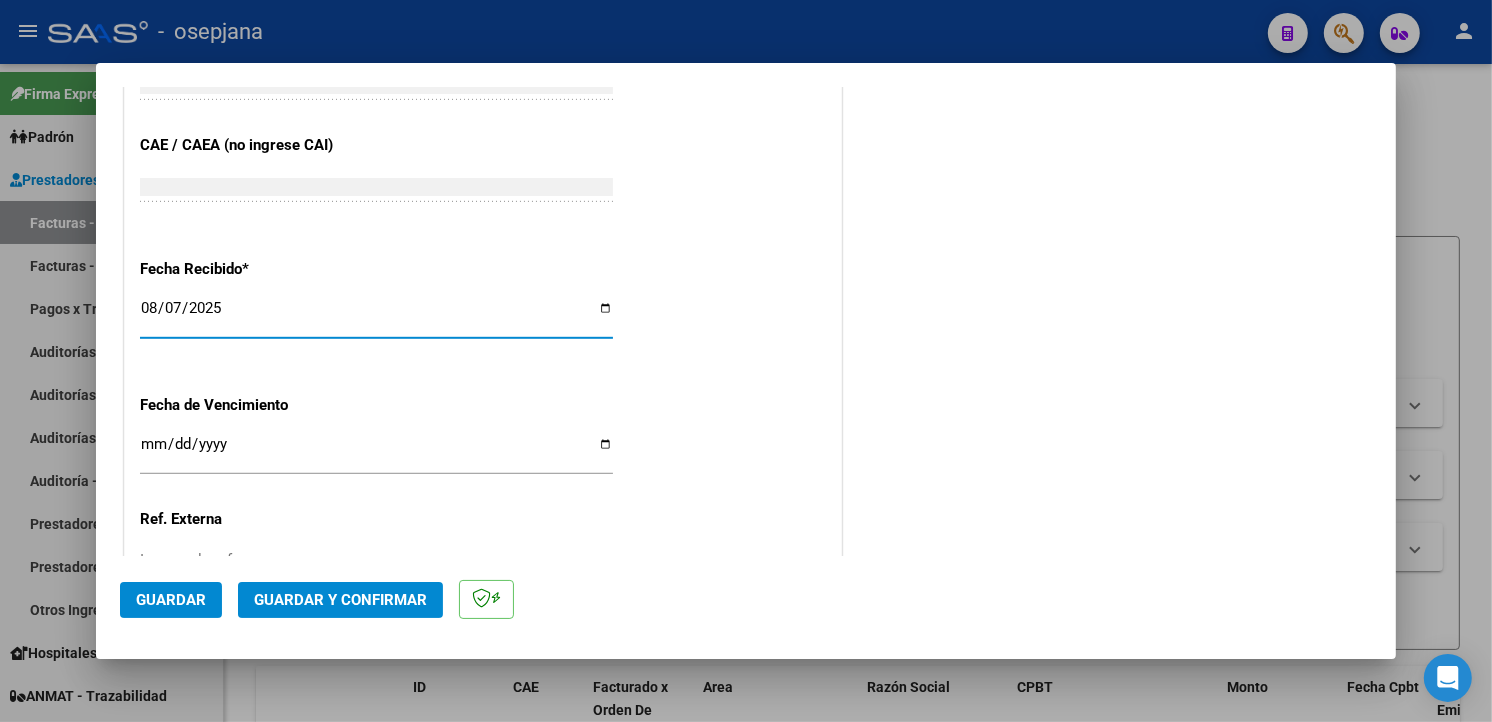 drag, startPoint x: 150, startPoint y: 316, endPoint x: 441, endPoint y: 272, distance: 294.30765 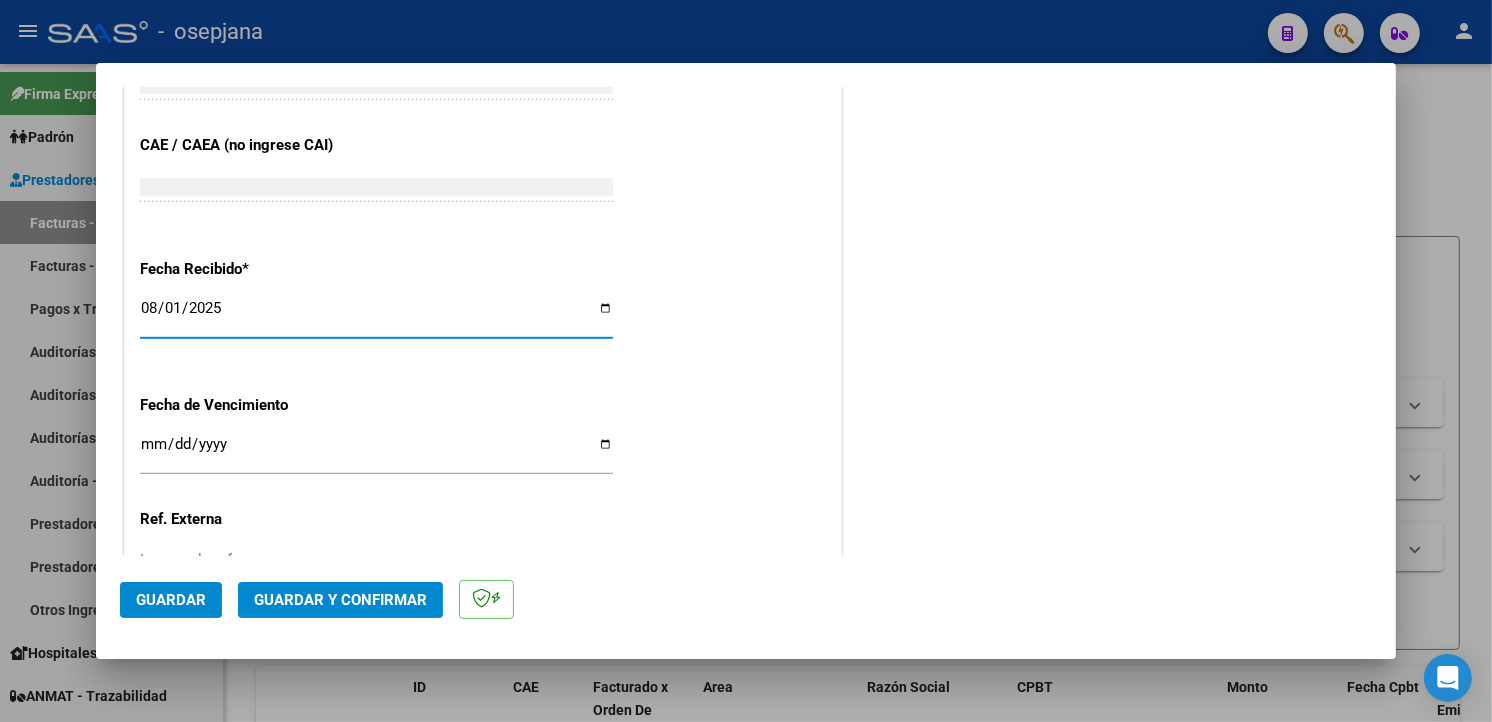 type on "2025-08-11" 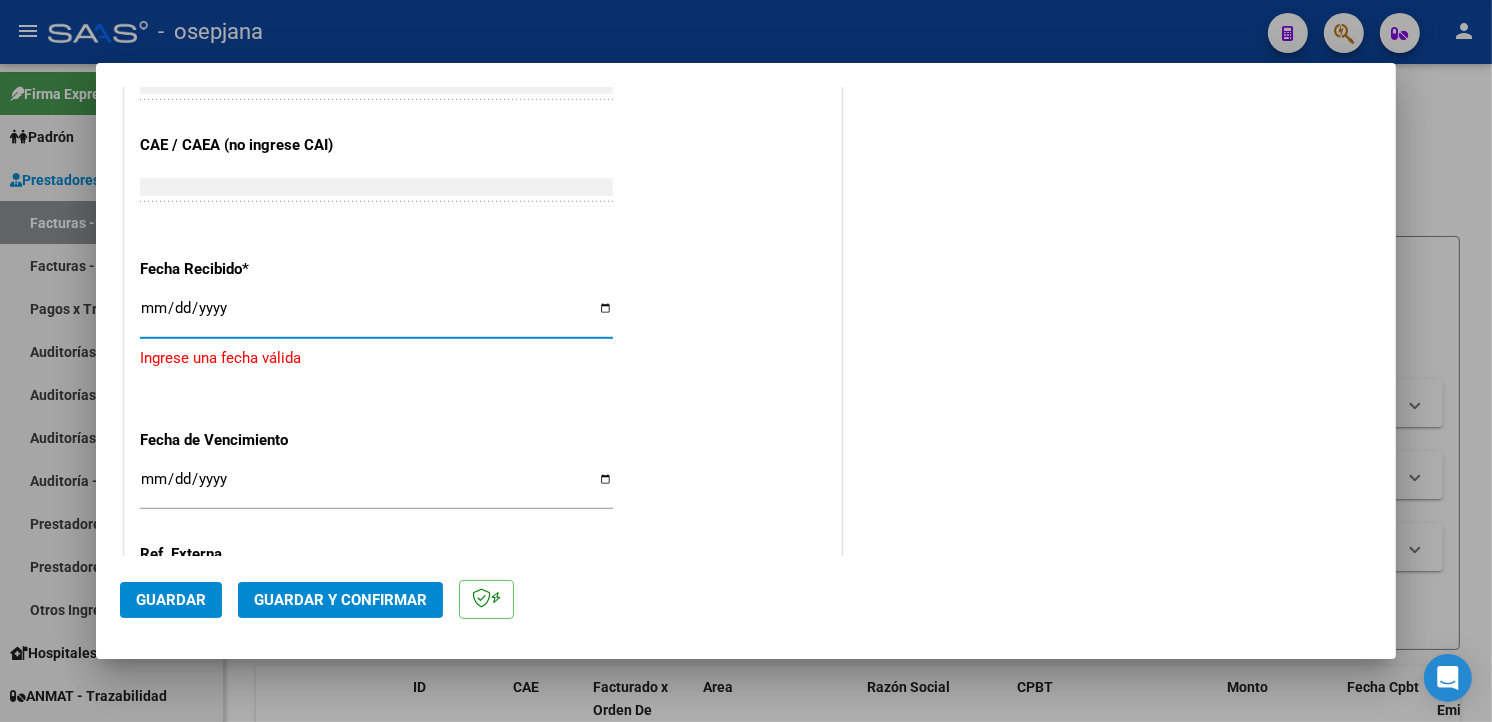 type on "2025-06-11" 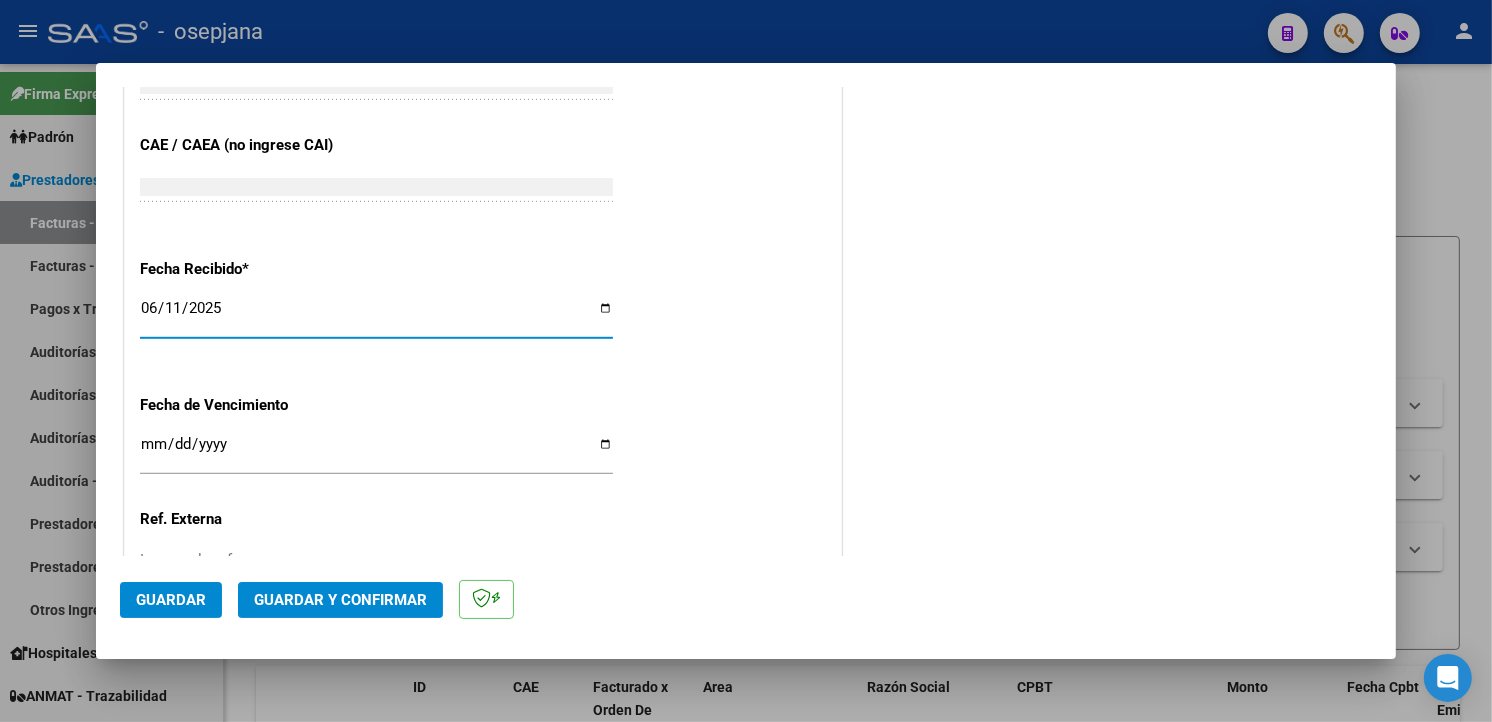 drag, startPoint x: 155, startPoint y: 450, endPoint x: 170, endPoint y: 448, distance: 15.132746 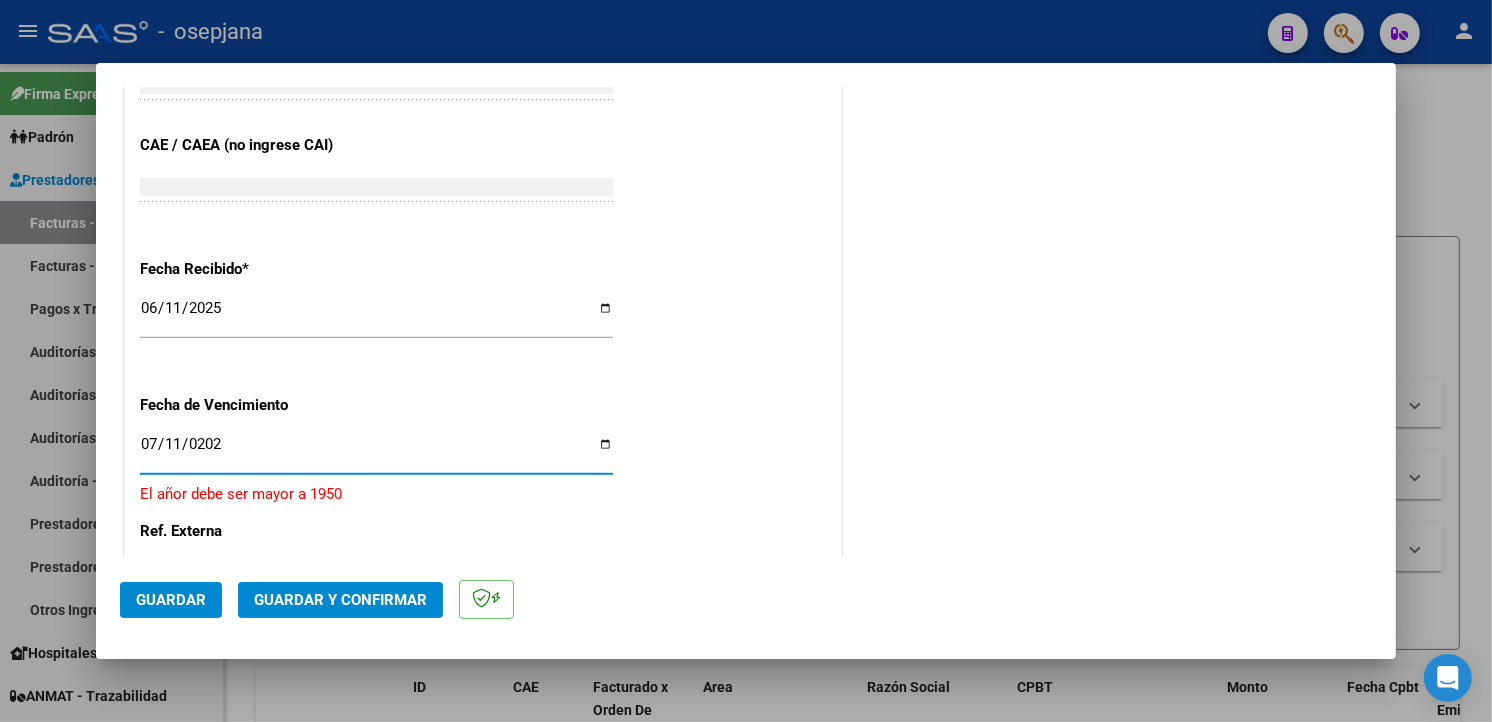 type on "2025-07-11" 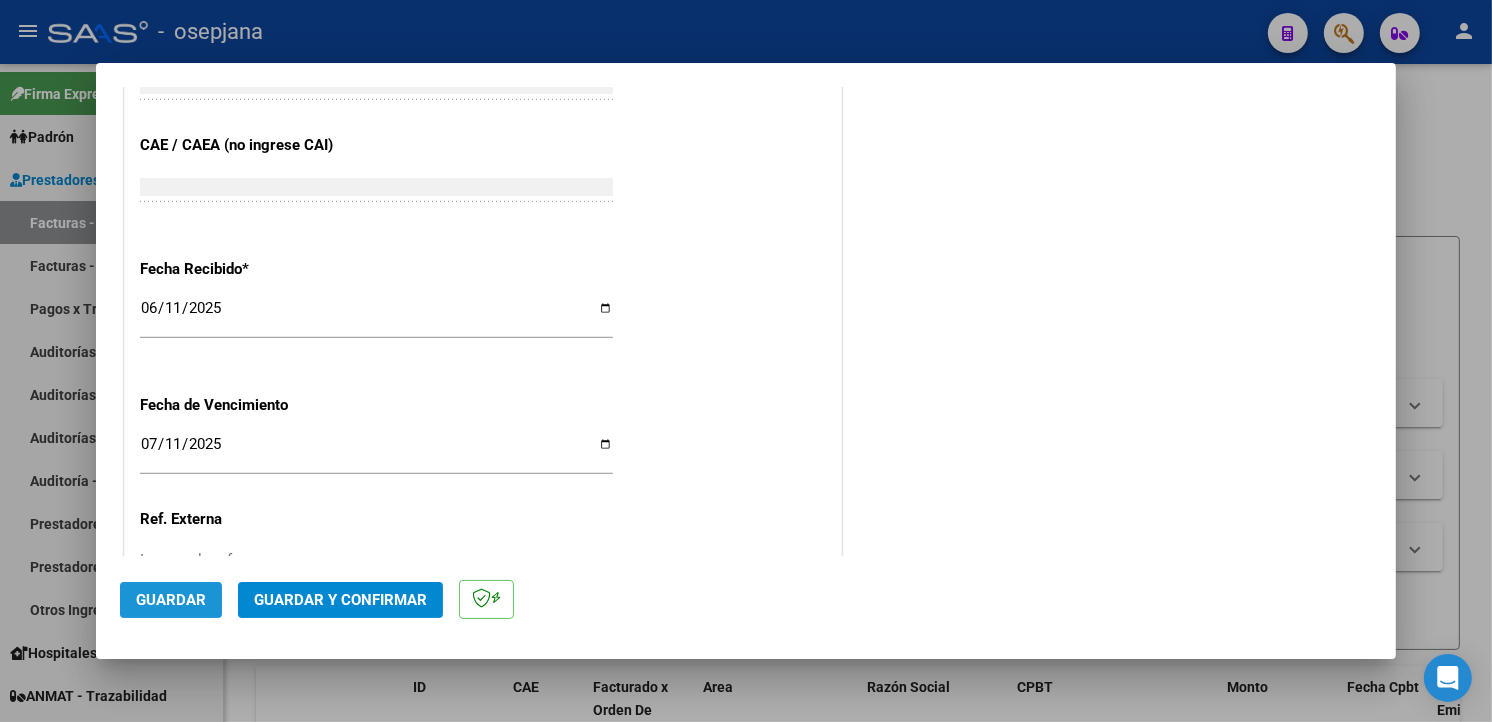 click on "Guardar" 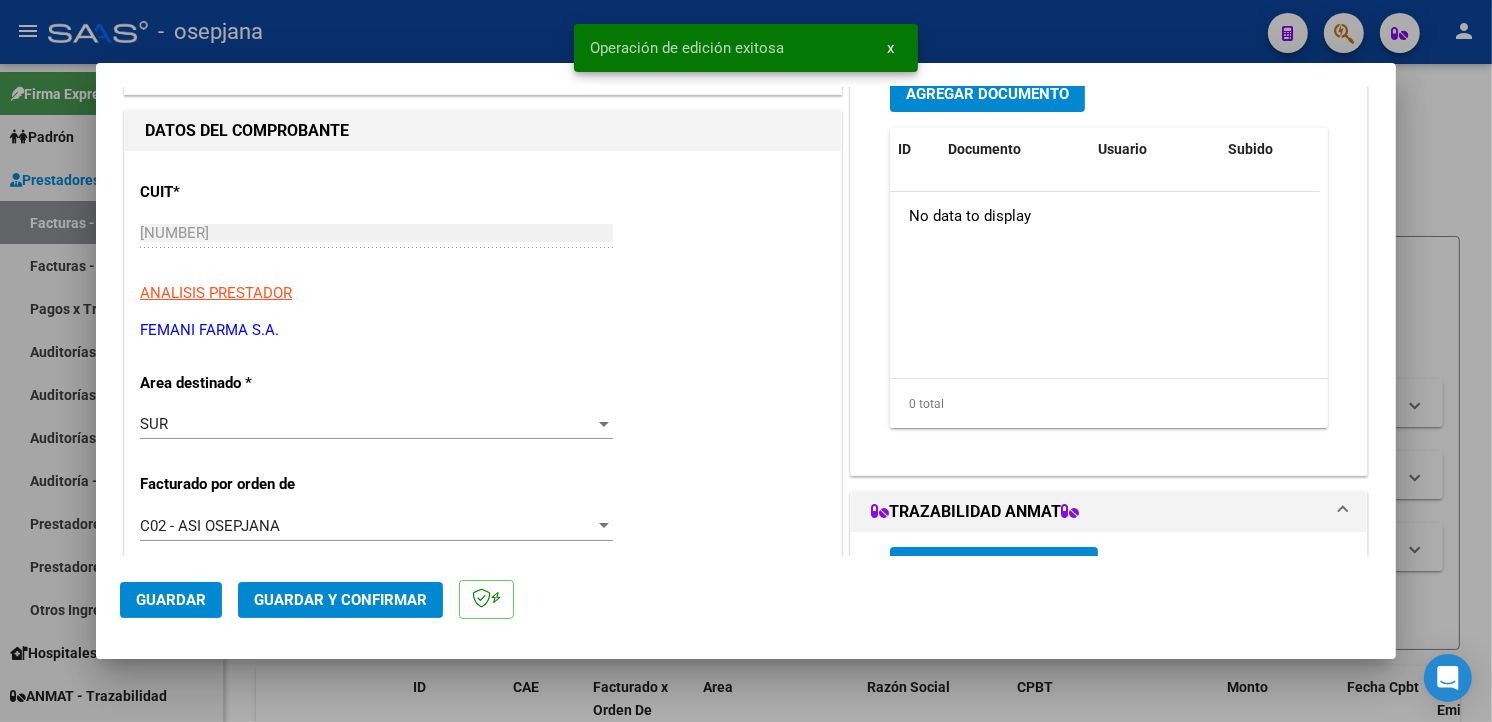 scroll, scrollTop: 111, scrollLeft: 0, axis: vertical 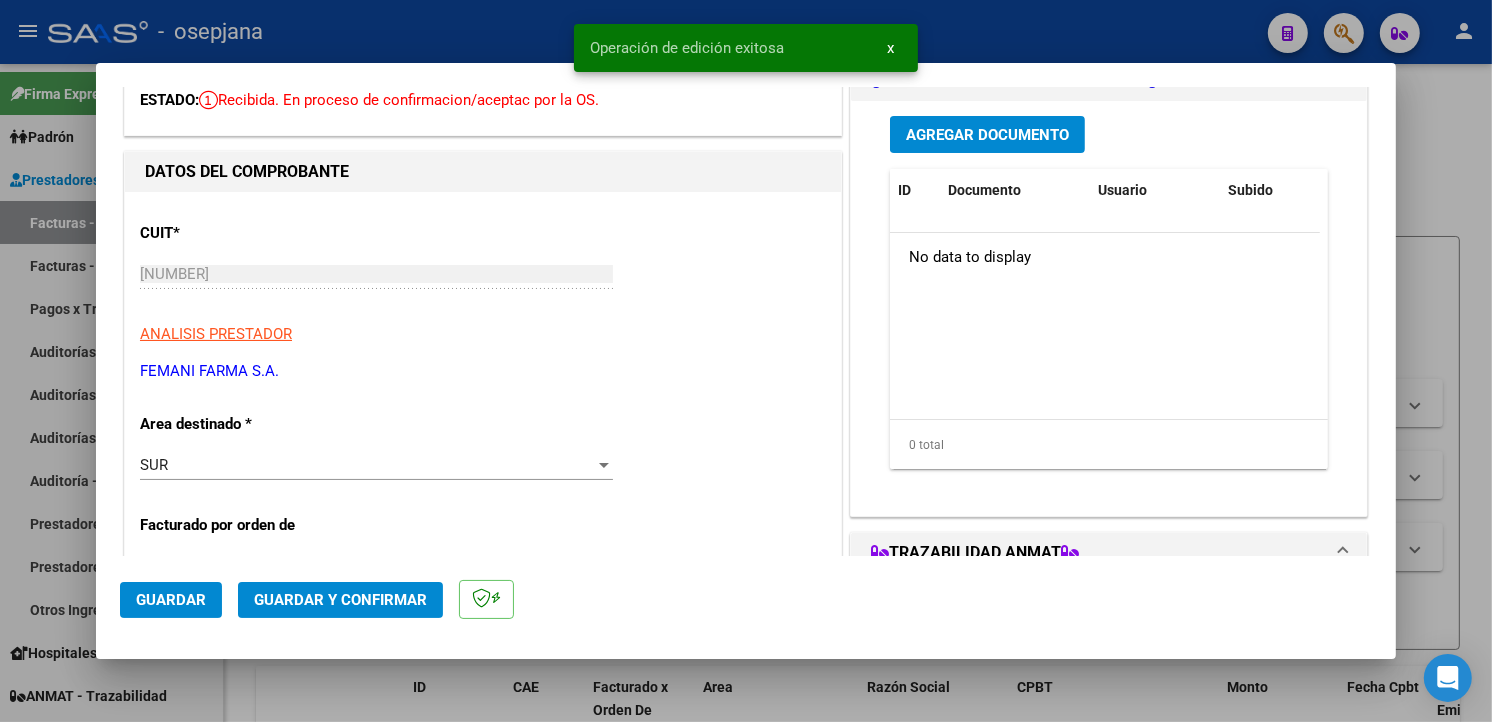 click on "Agregar Documento" at bounding box center [987, 135] 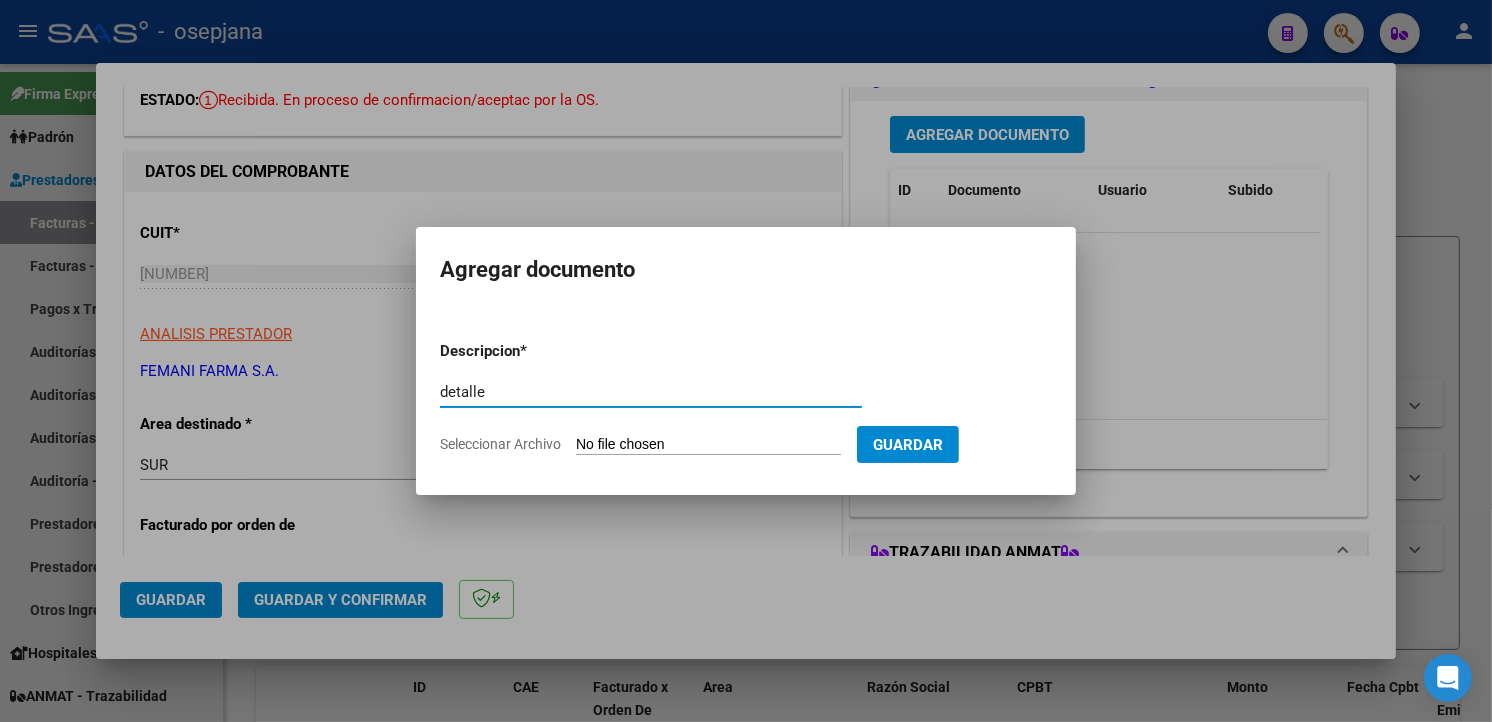 type on "detalle" 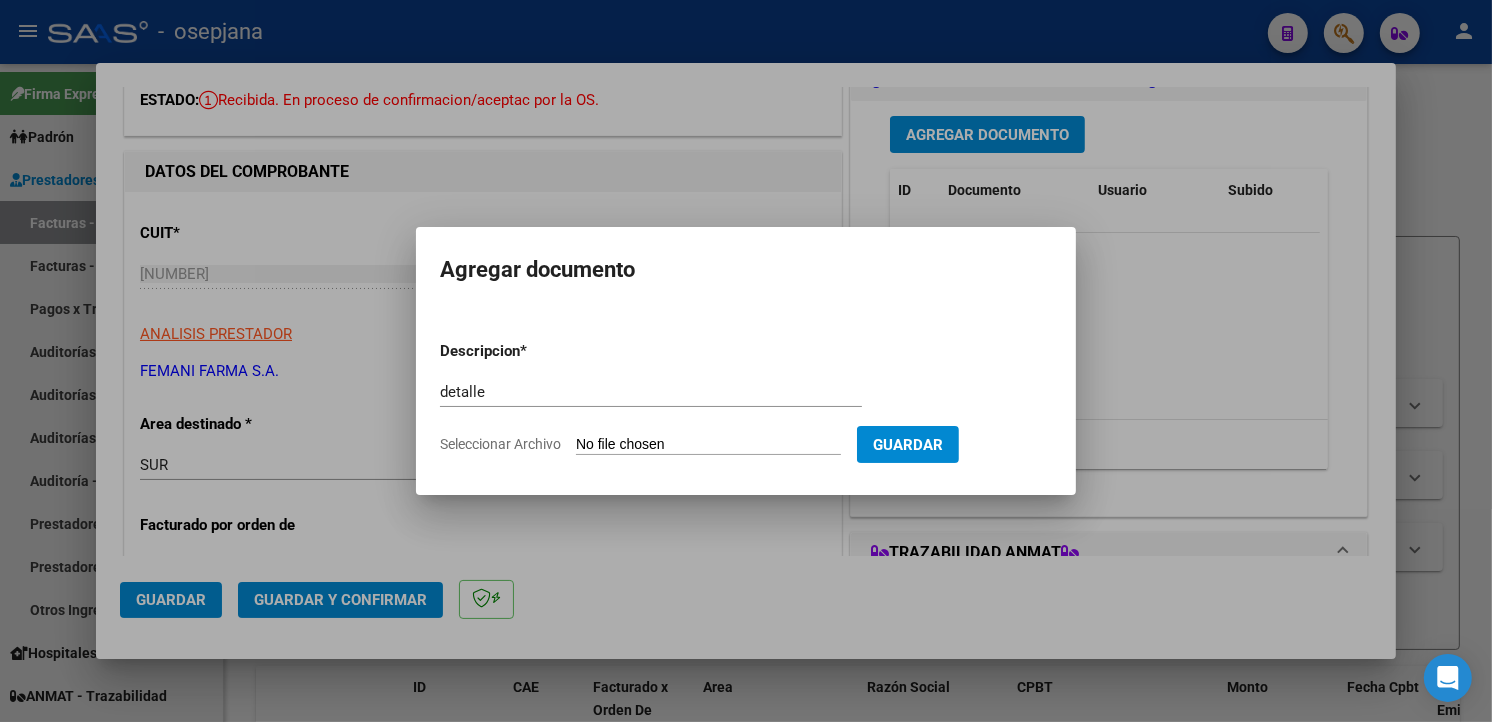 type on "C:\fakepath\fc 1-4637 [NAME] detalle.PDF" 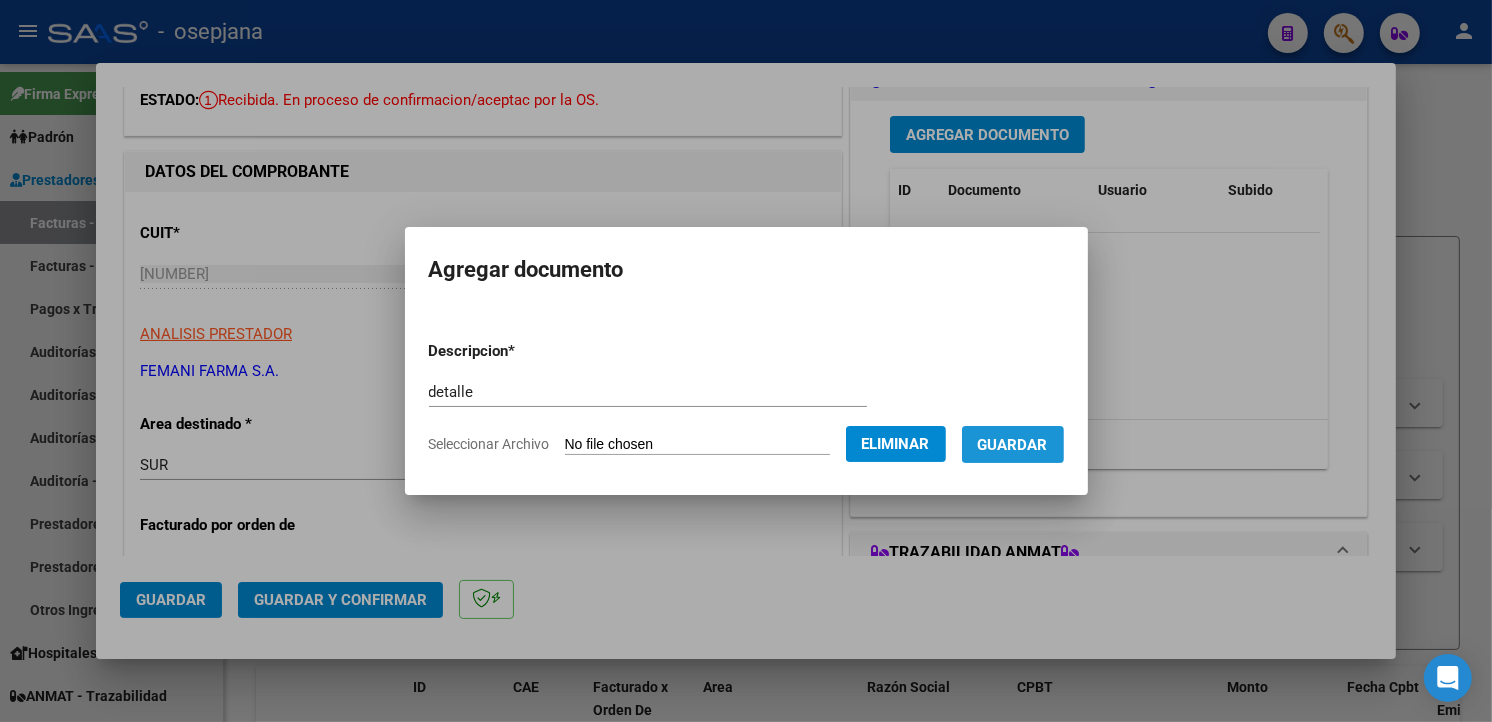 click on "Guardar" at bounding box center (1013, 445) 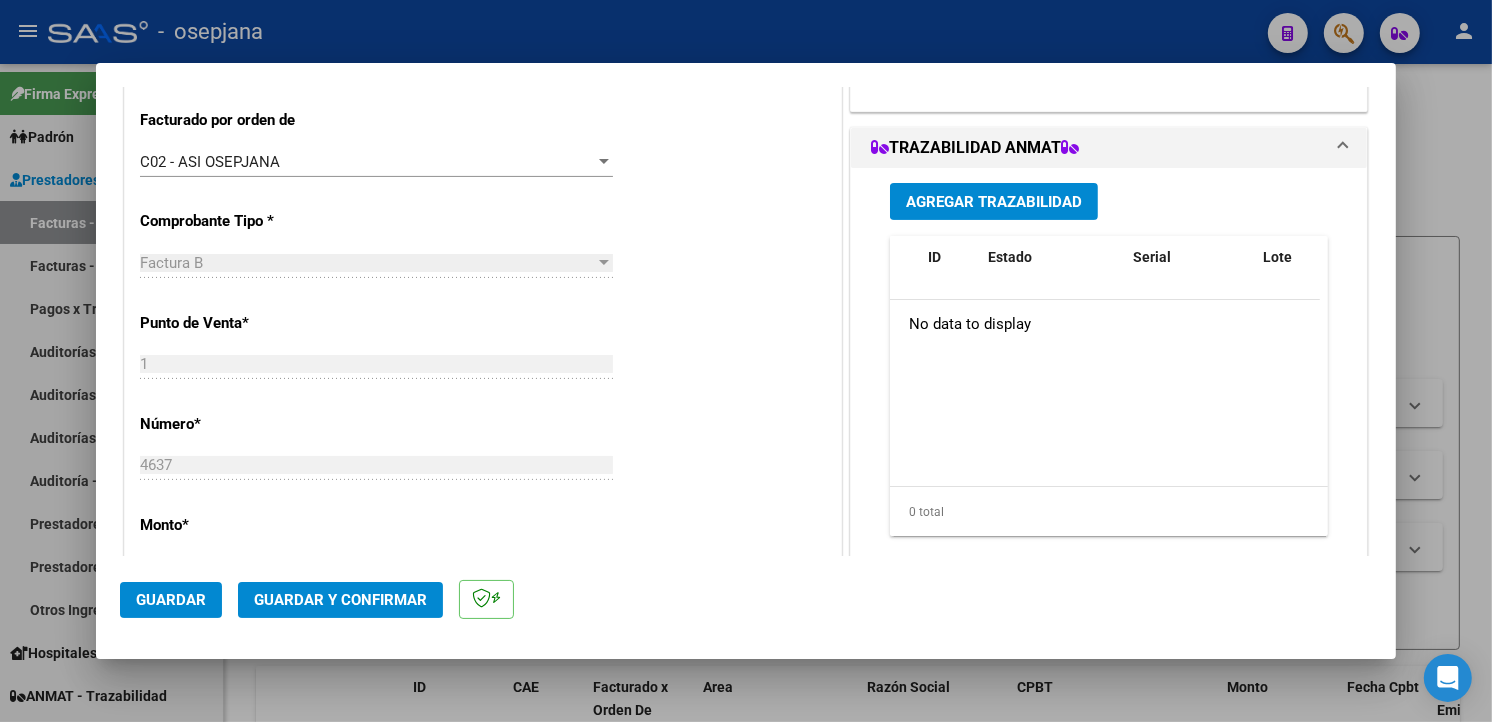 scroll, scrollTop: 555, scrollLeft: 0, axis: vertical 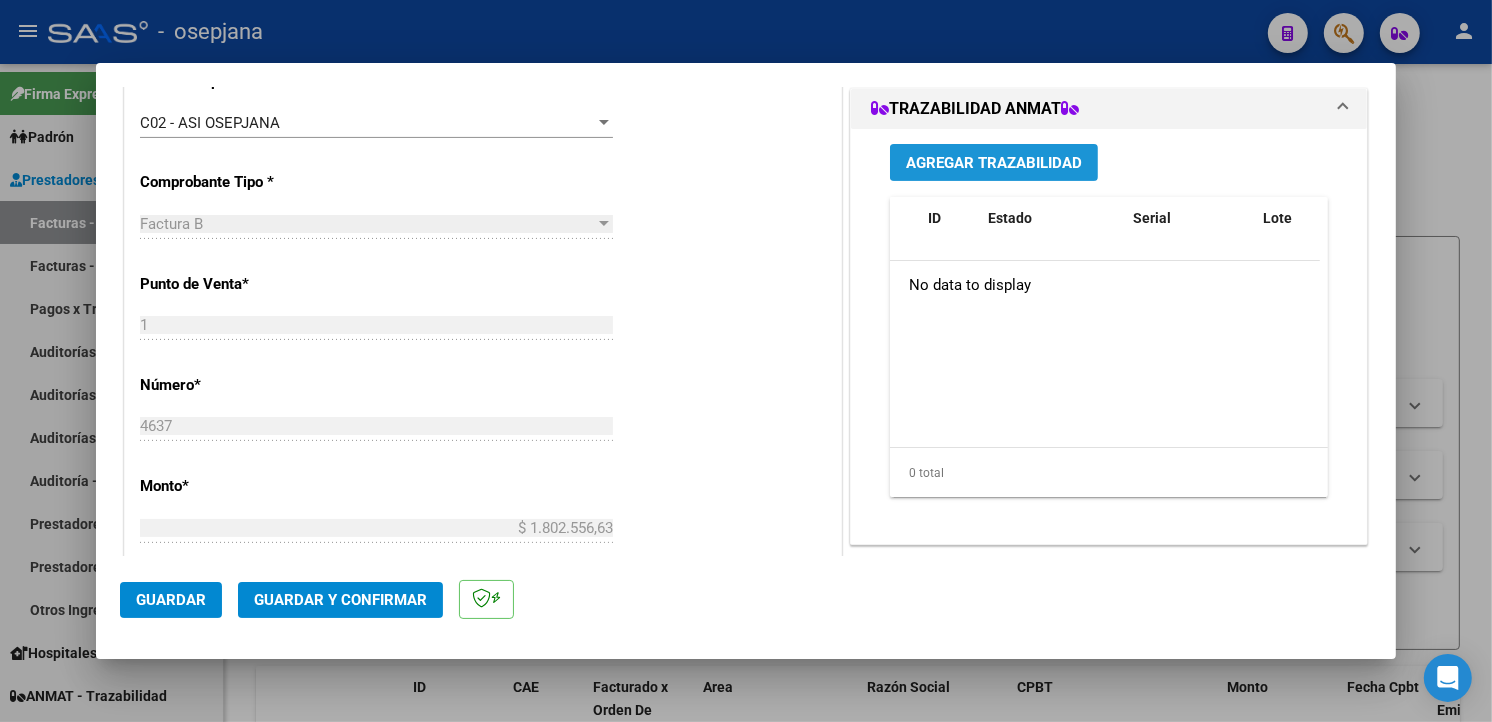 click on "Agregar Trazabilidad" at bounding box center (994, 163) 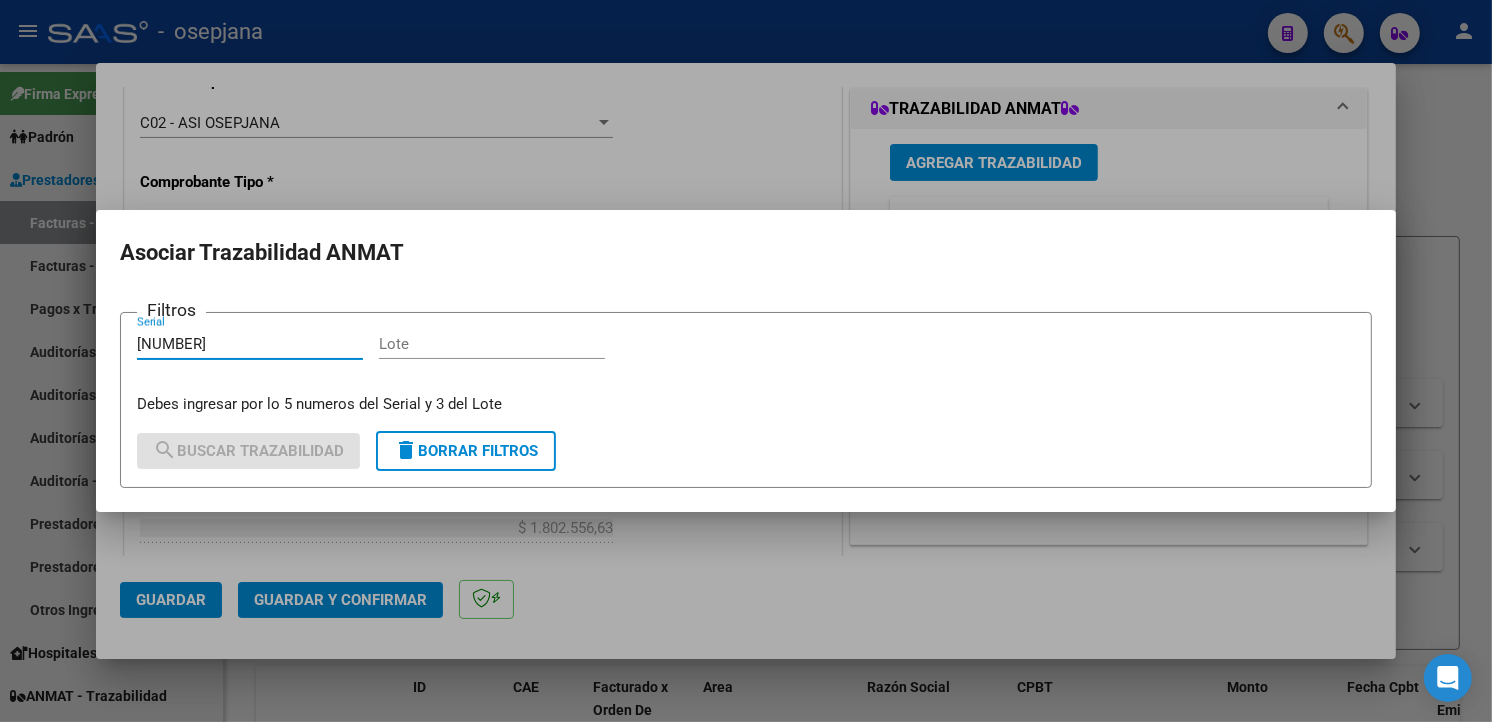 type on "[NUMBER]" 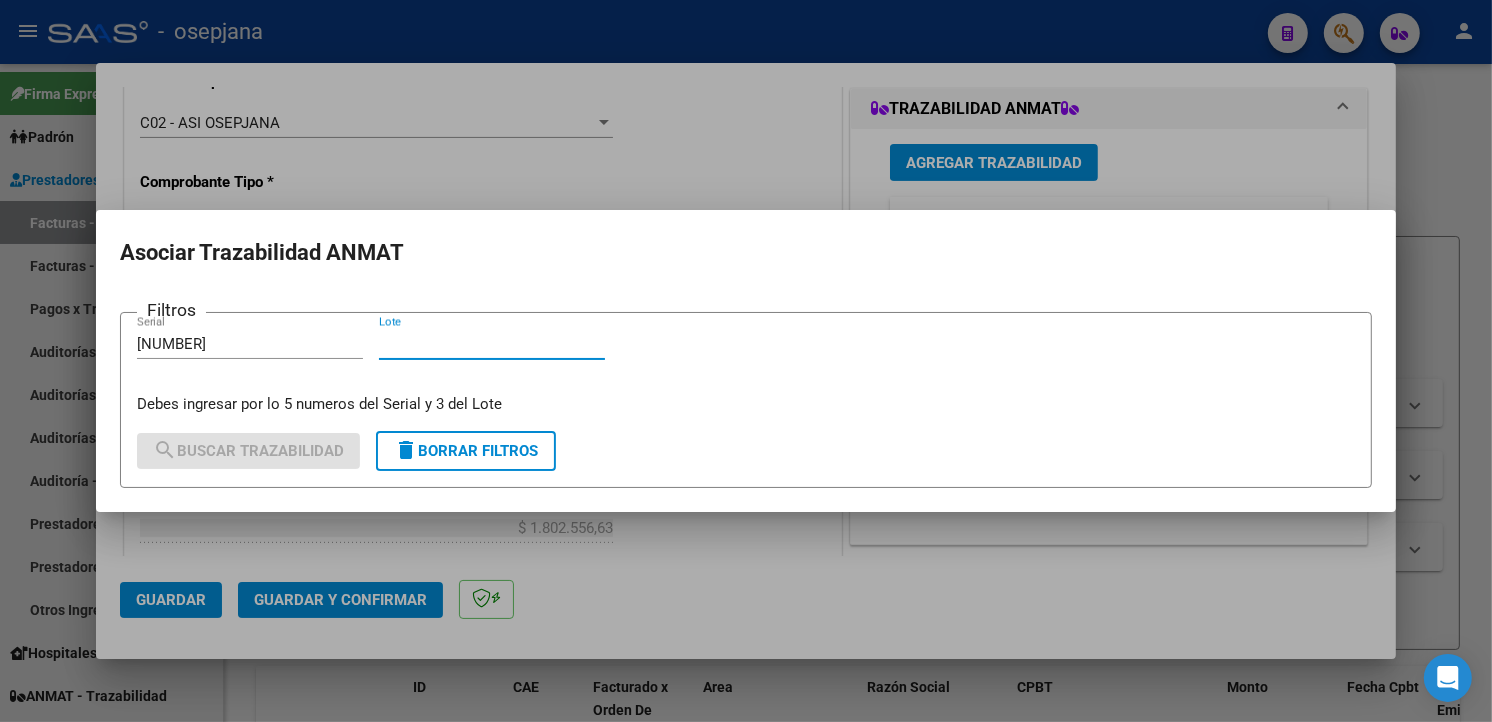 type on "l" 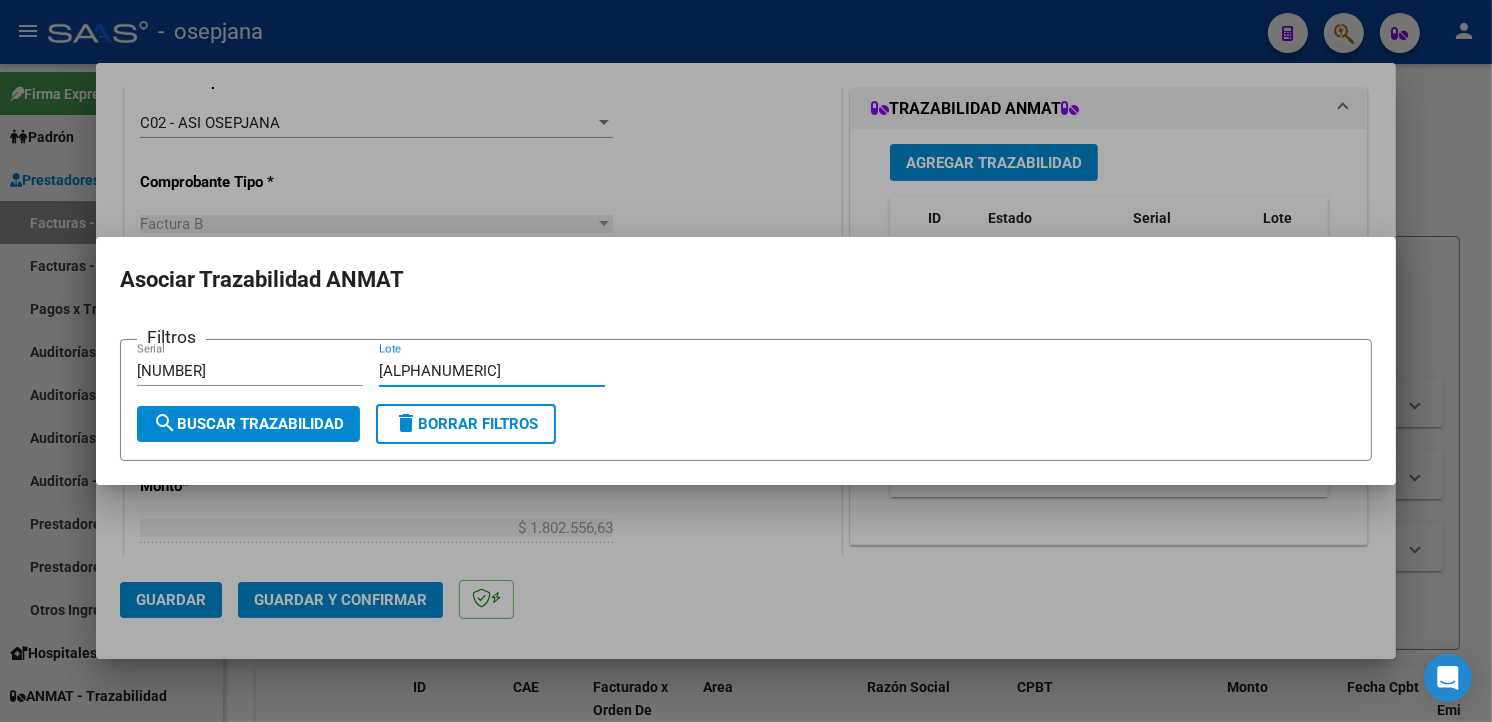 type on "[ALPHANUMERIC]" 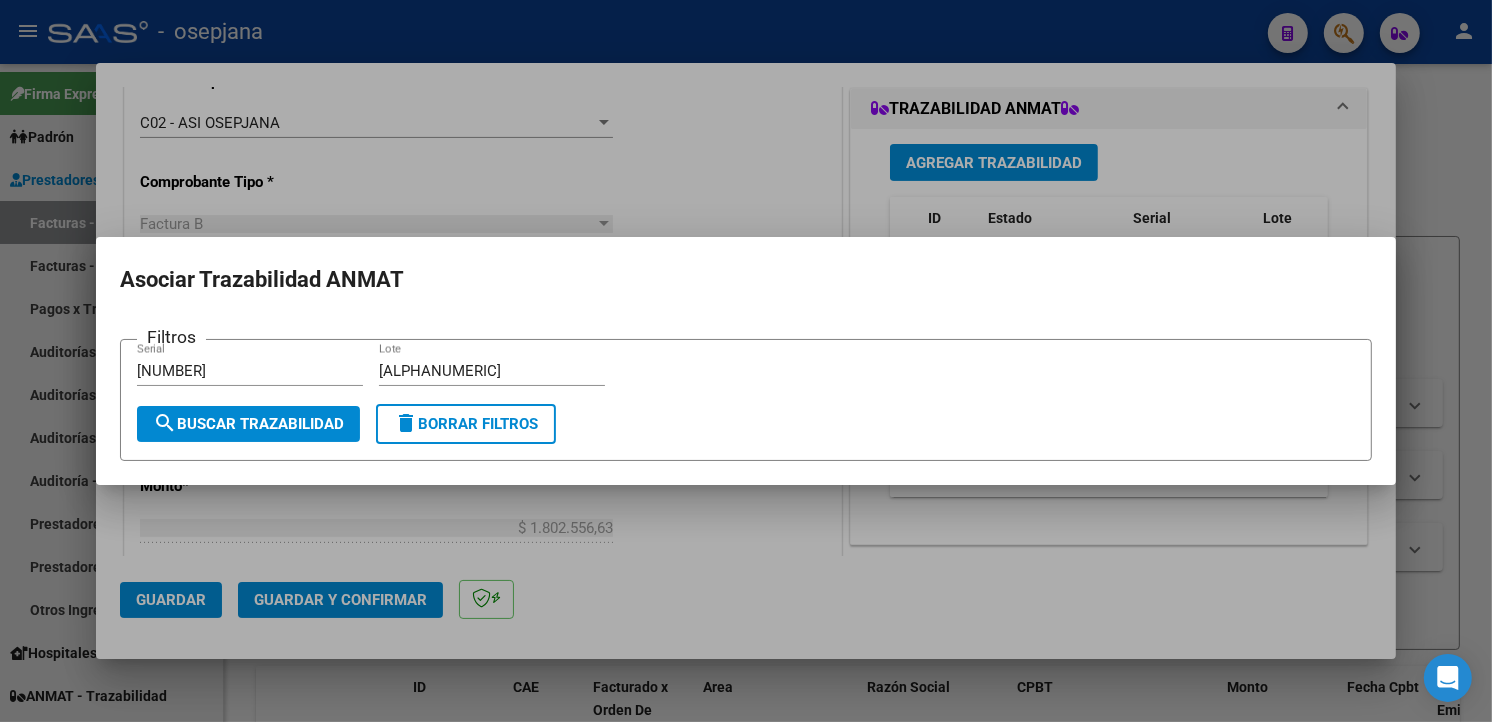 click on "Filtros [NUMBER] Serial [ALPHANUMERIC] Lote search  Buscar Trazabilidad  delete  Borrar Filtros" at bounding box center [746, 400] 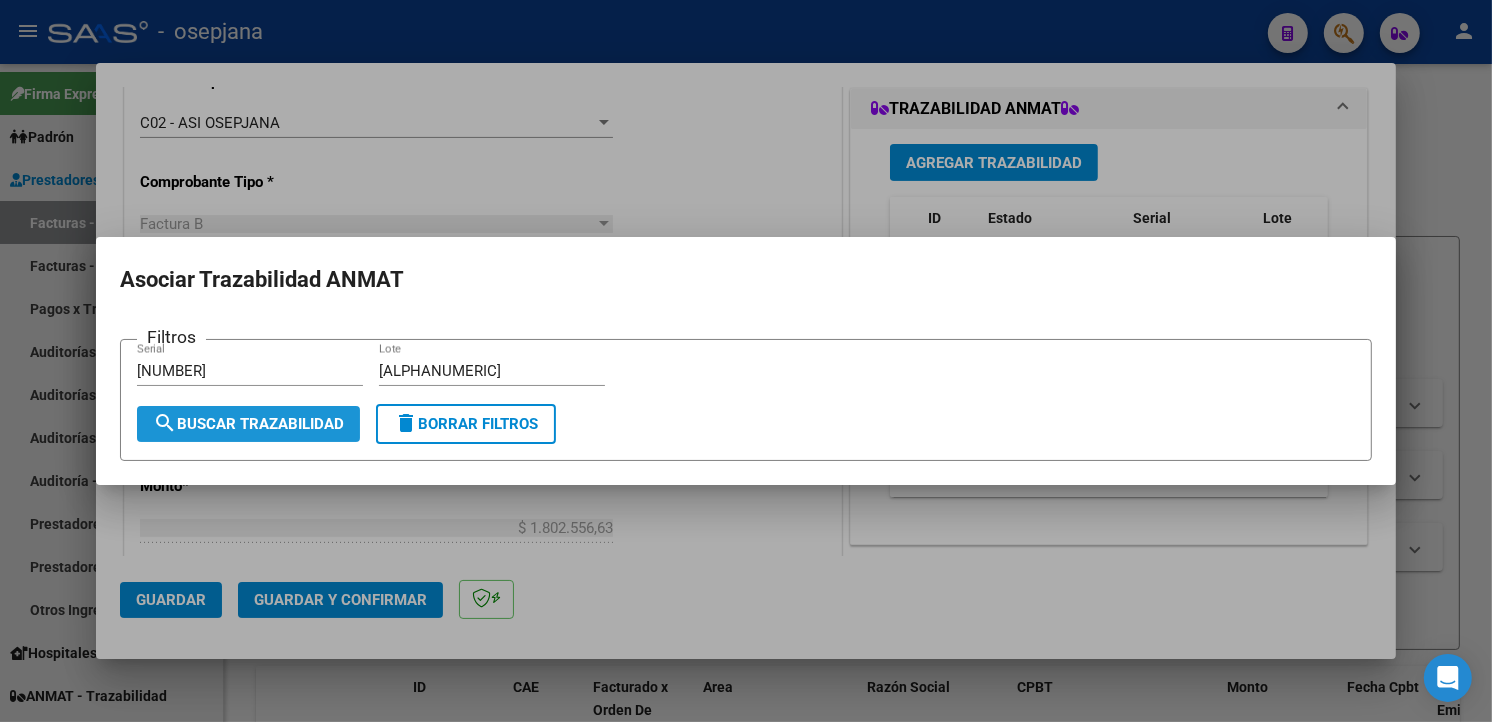 click on "search  Buscar Trazabilidad" at bounding box center [248, 424] 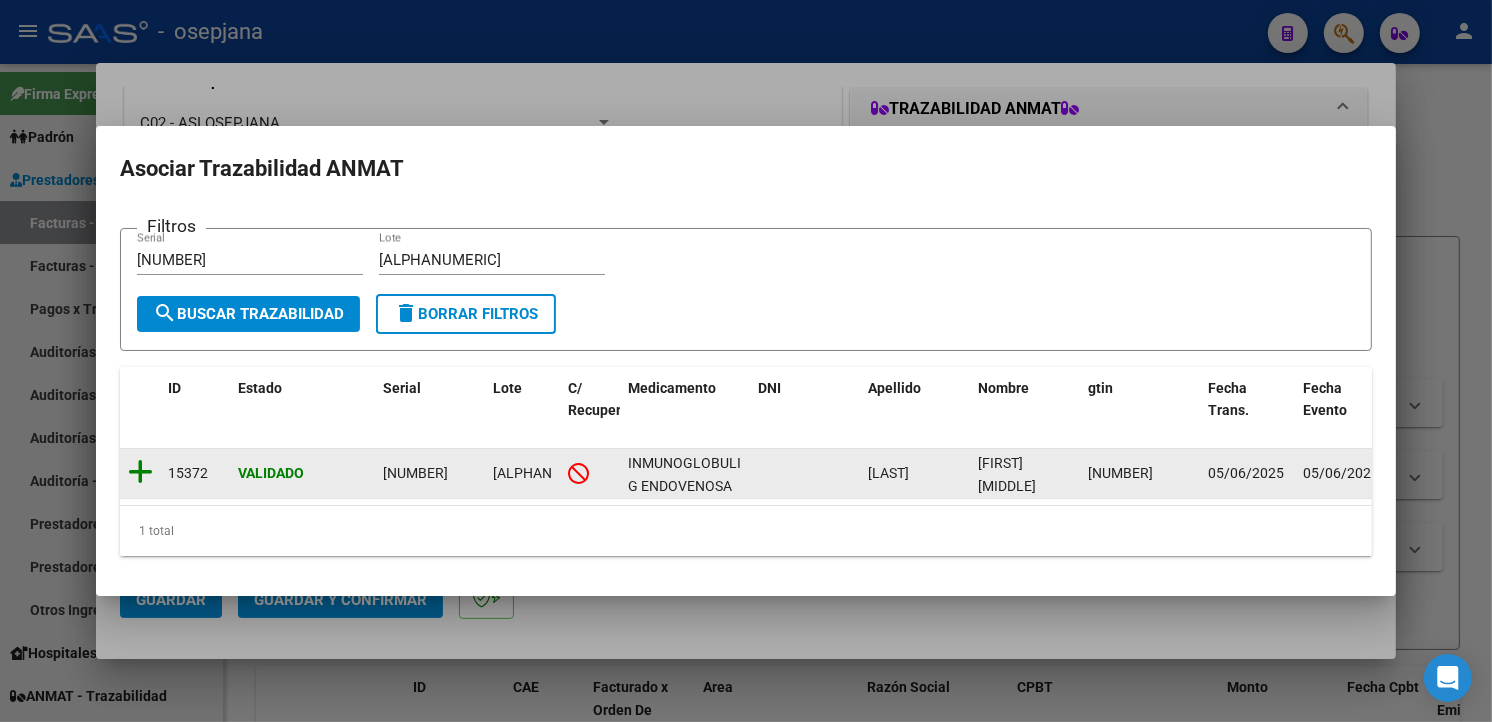 click 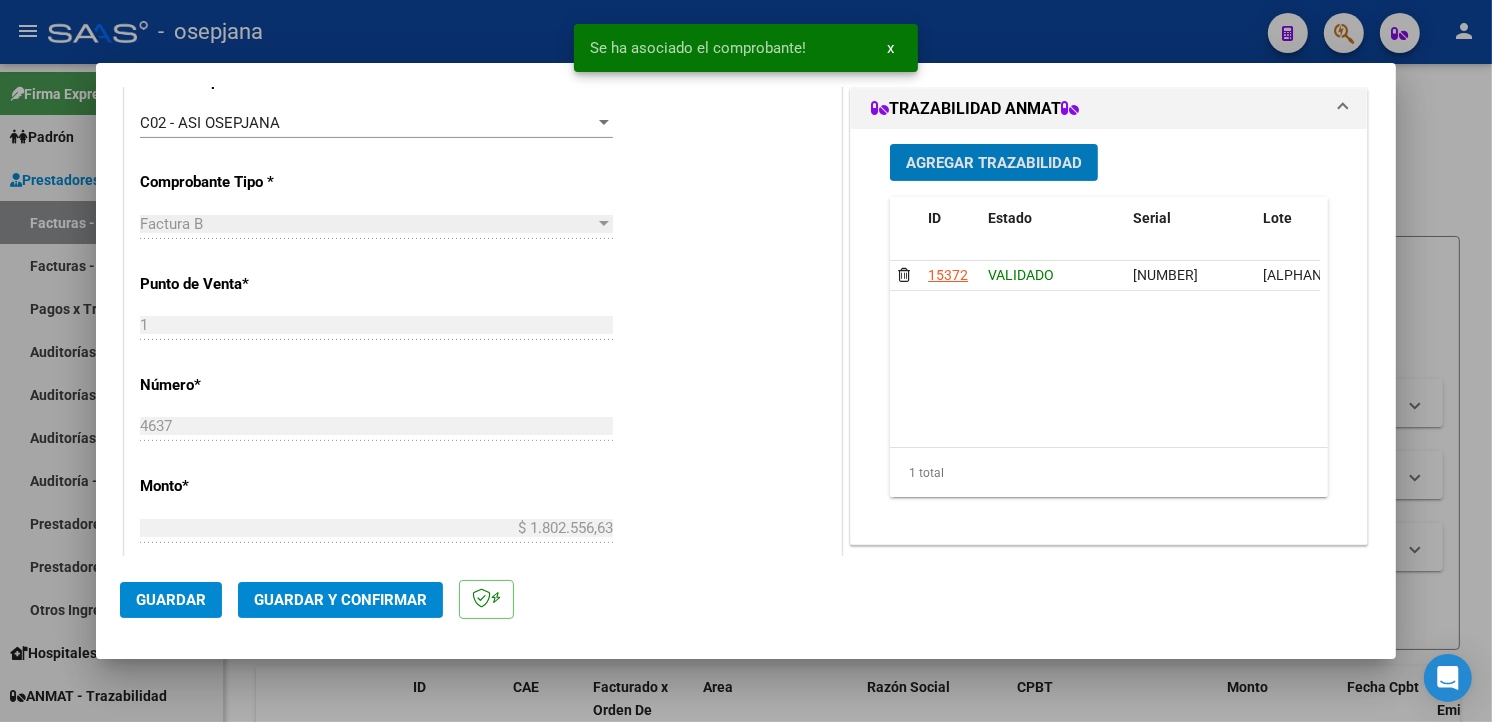 click on "Agregar Trazabilidad" at bounding box center [994, 163] 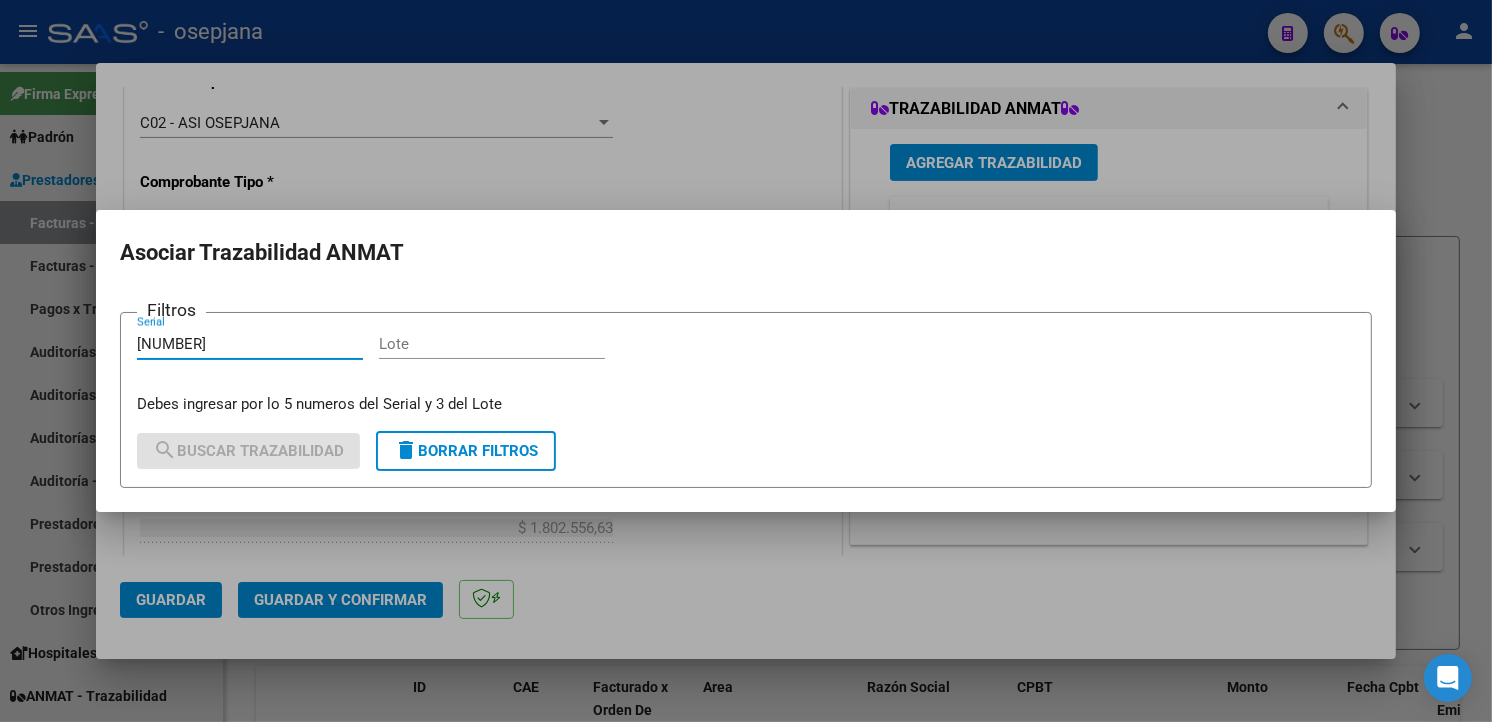 type on "[NUMBER]" 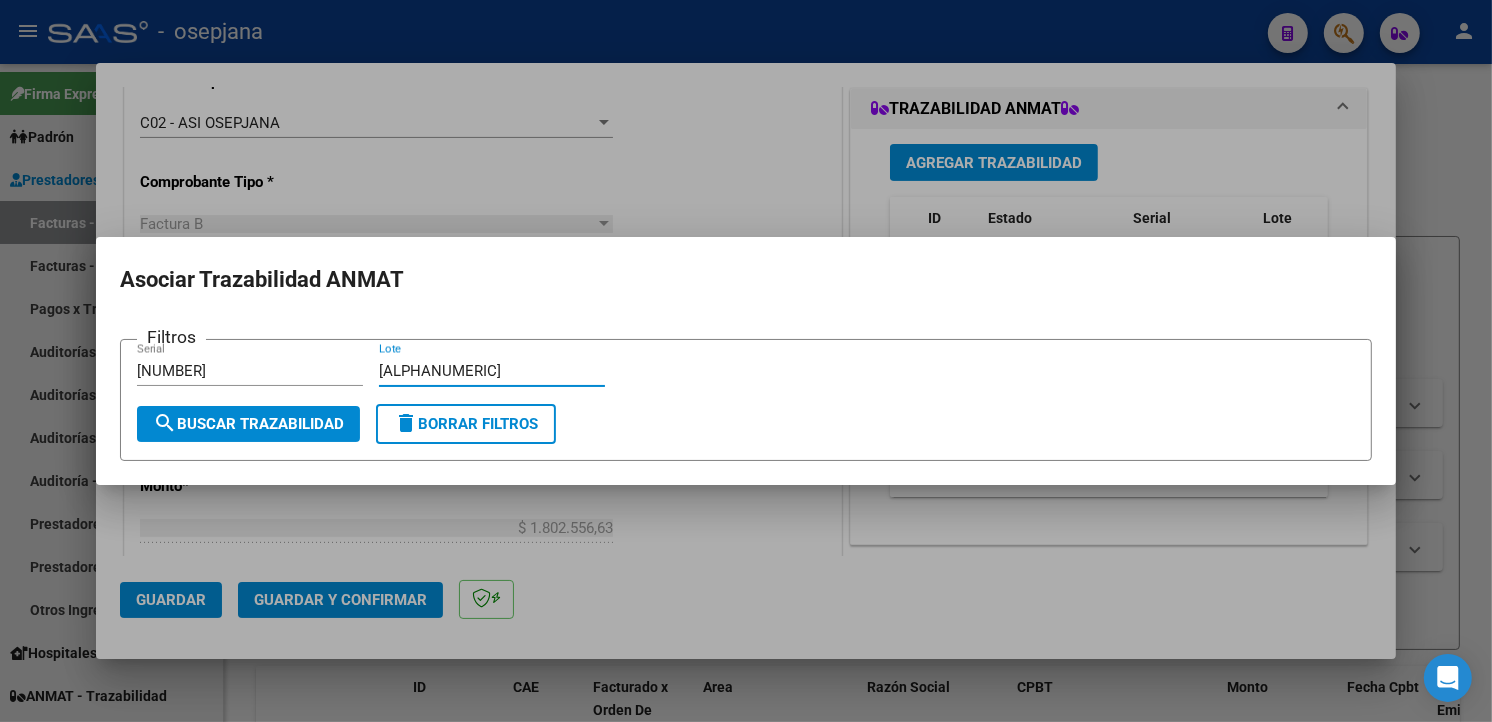 type on "[ALPHANUMERIC]" 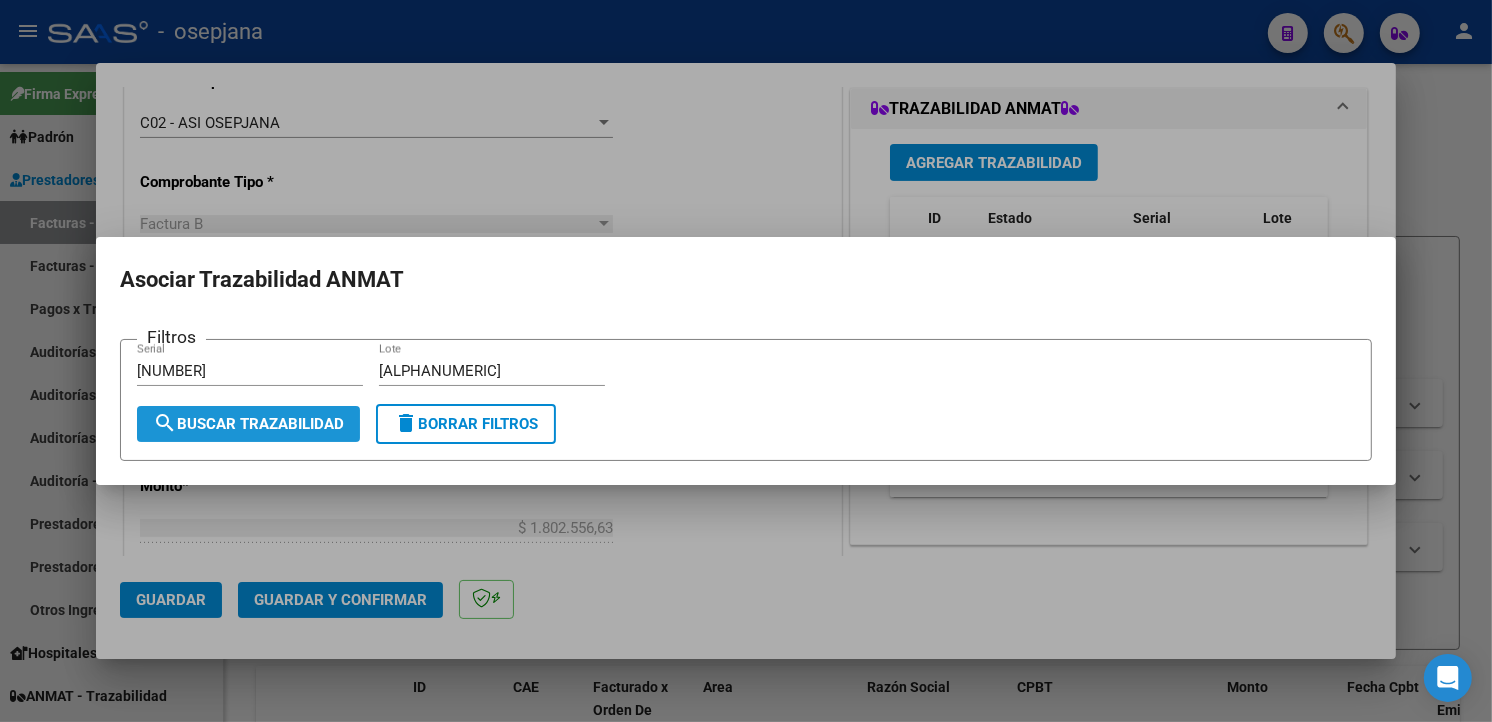 click on "search  Buscar Trazabilidad" at bounding box center (248, 424) 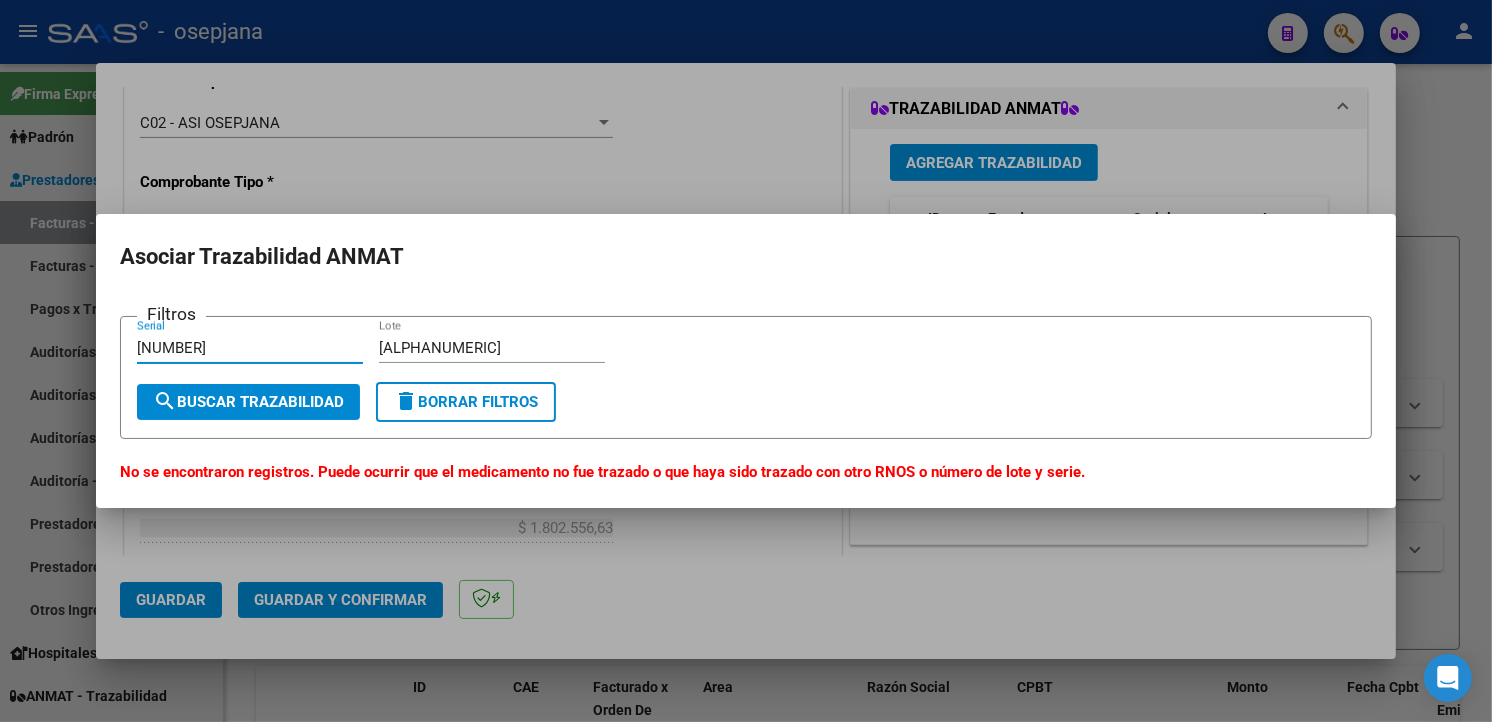 click on "[NUMBER]" at bounding box center [250, 348] 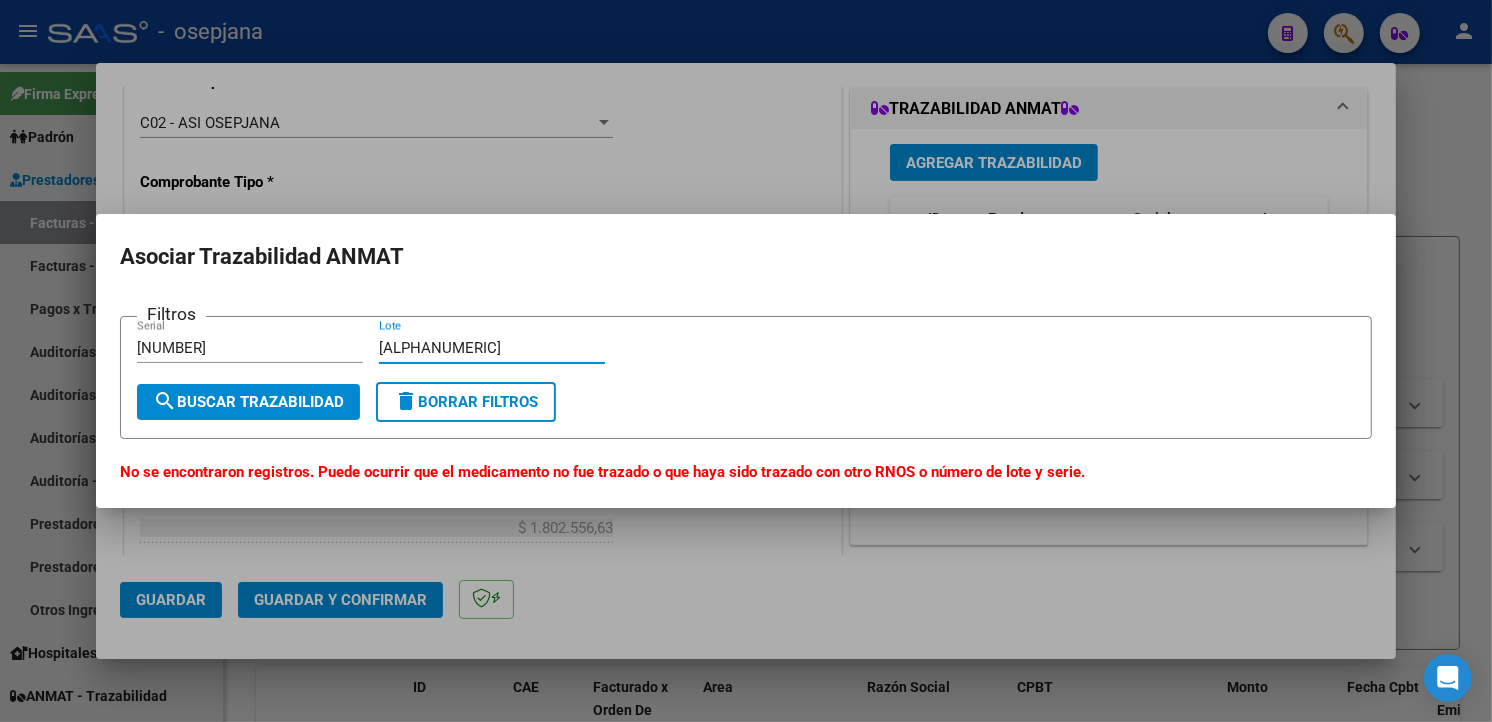 click on "[ALPHANUMERIC]" at bounding box center [492, 348] 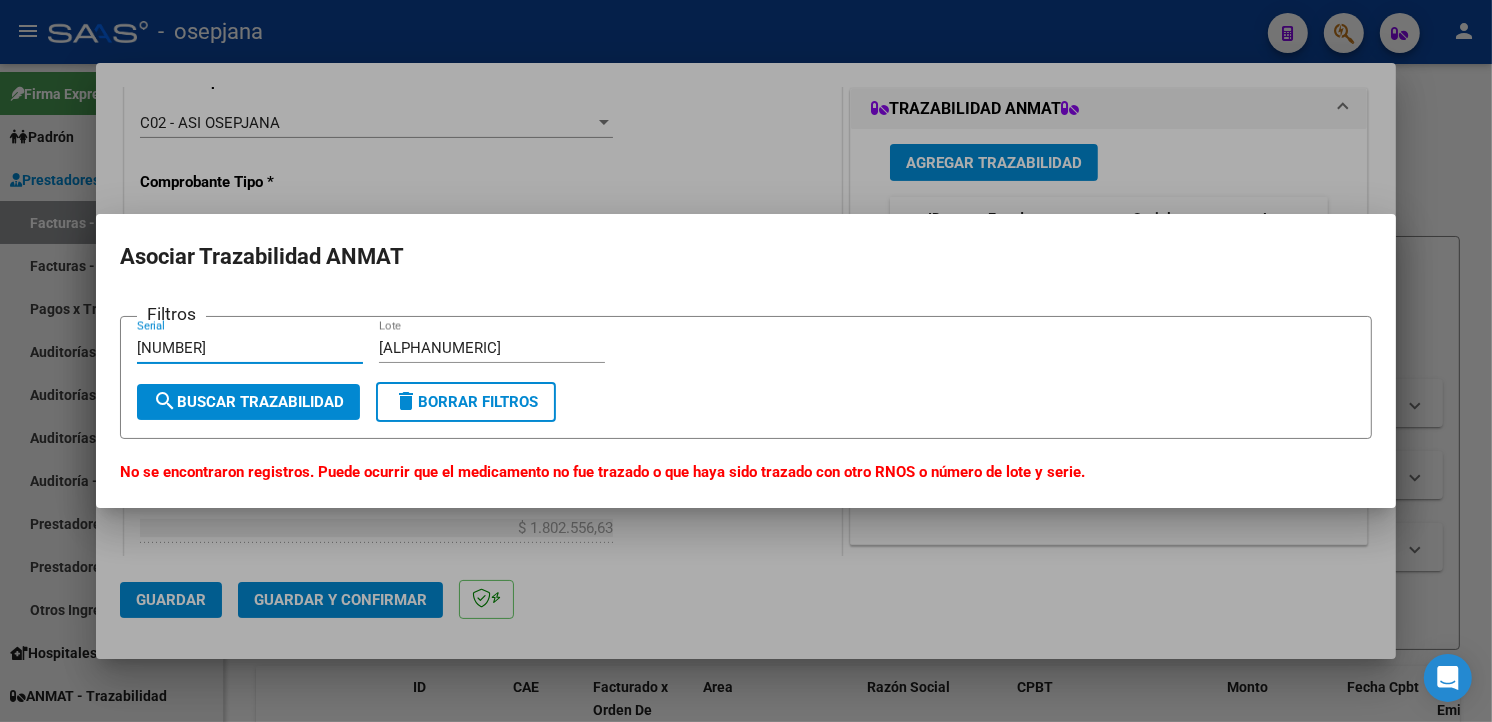 drag, startPoint x: 221, startPoint y: 354, endPoint x: -5, endPoint y: 361, distance: 226.10838 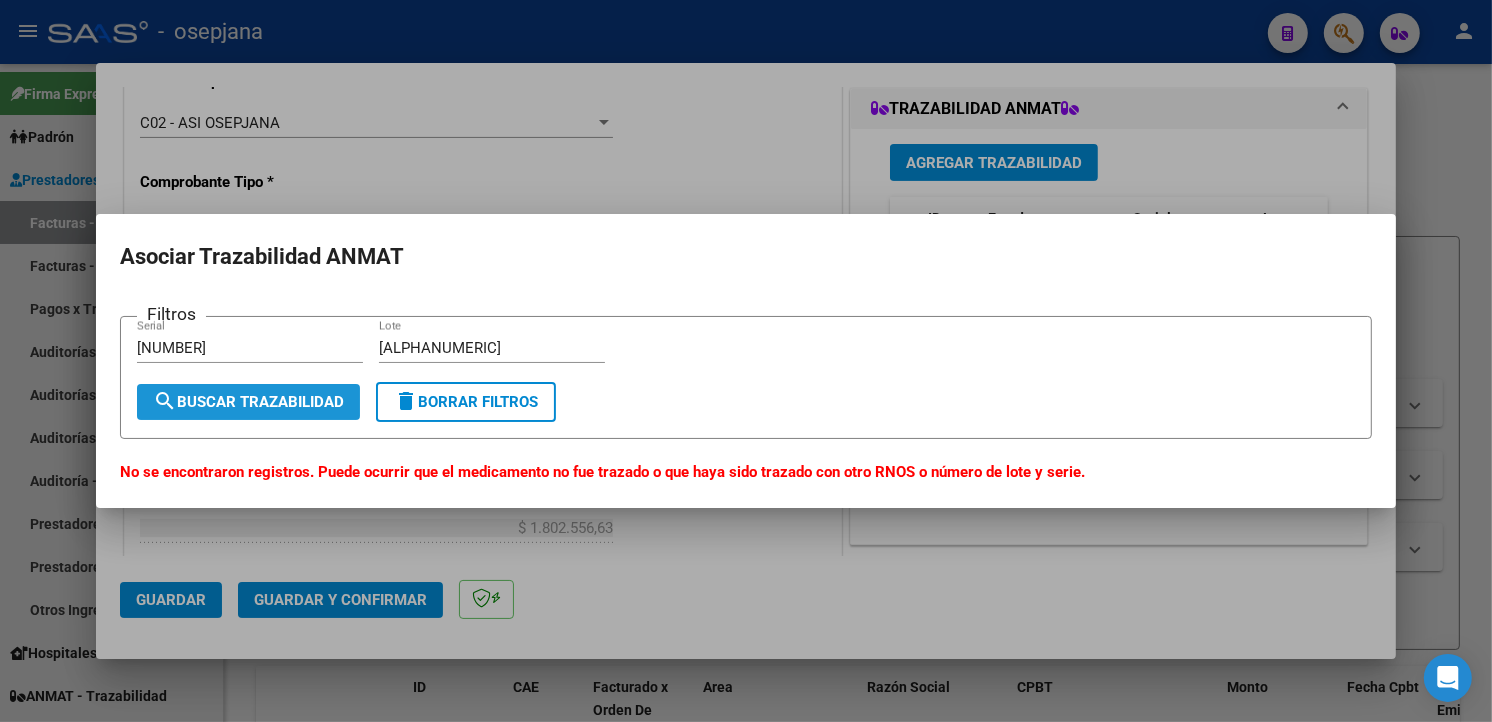 click on "search  Buscar Trazabilidad" at bounding box center (248, 402) 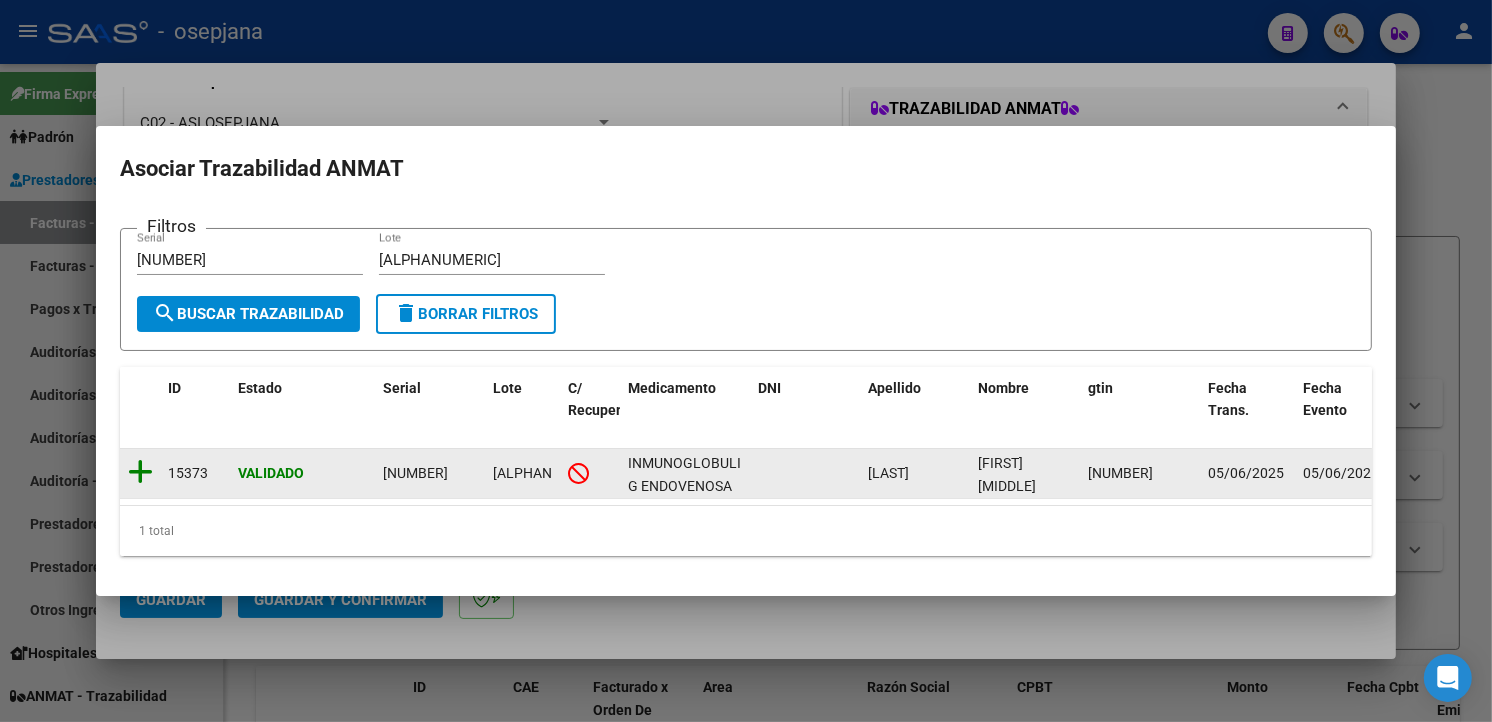 click 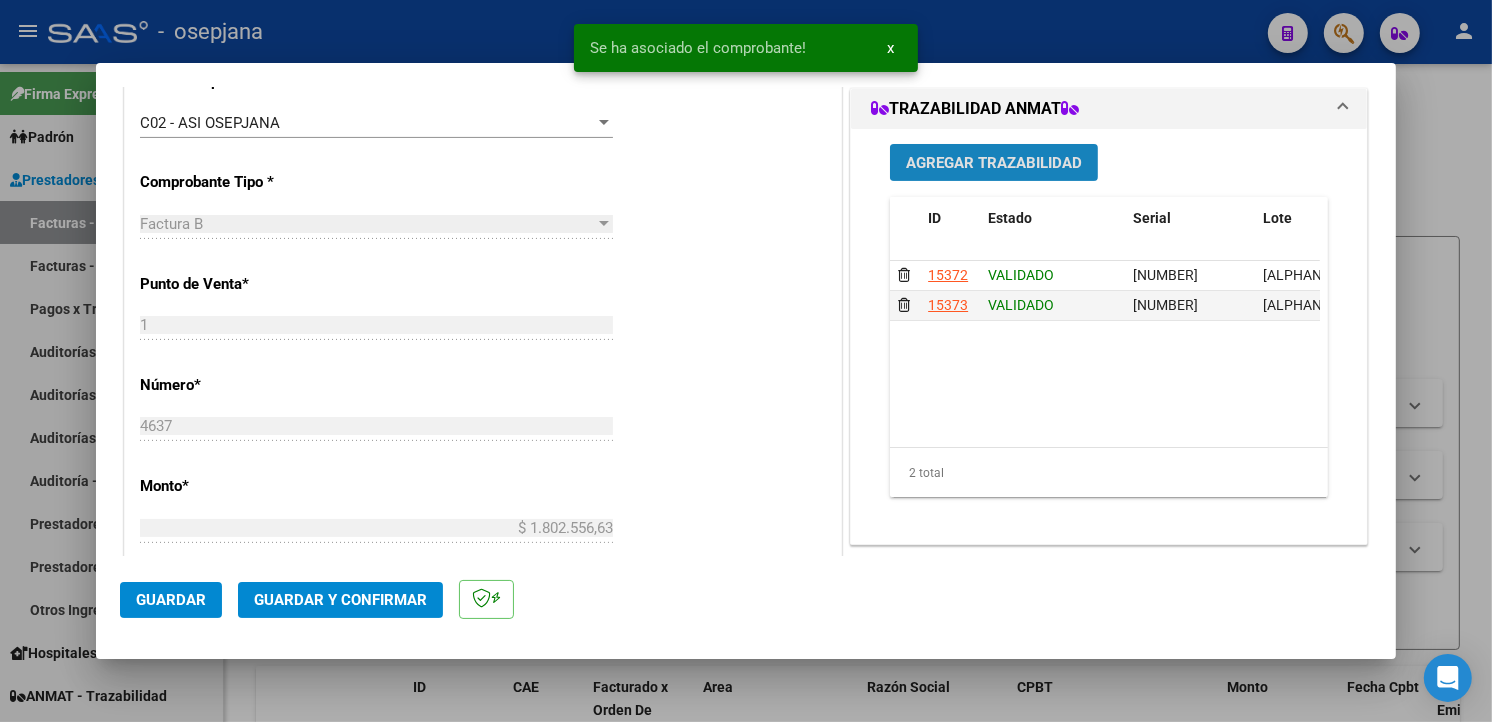 click on "Agregar Trazabilidad" at bounding box center (994, 163) 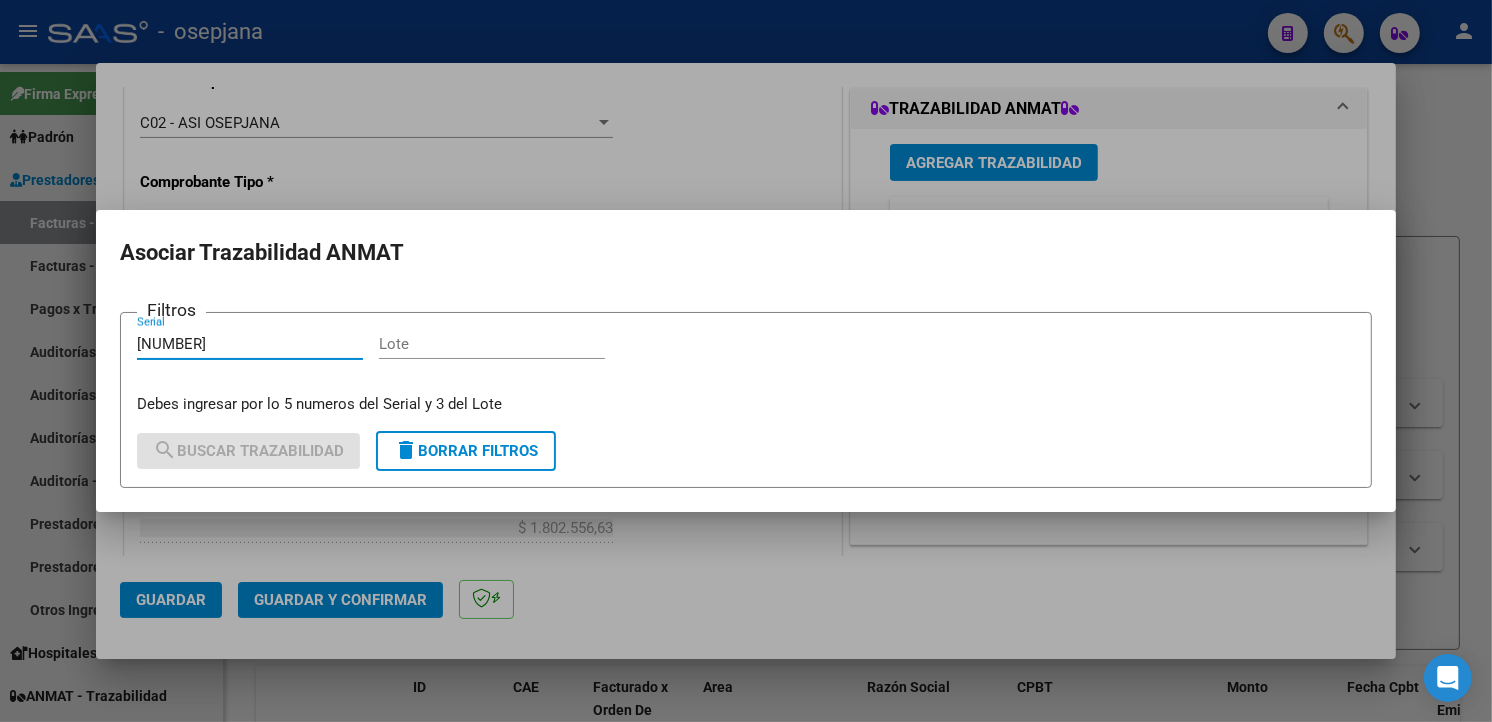 type on "[NUMBER]" 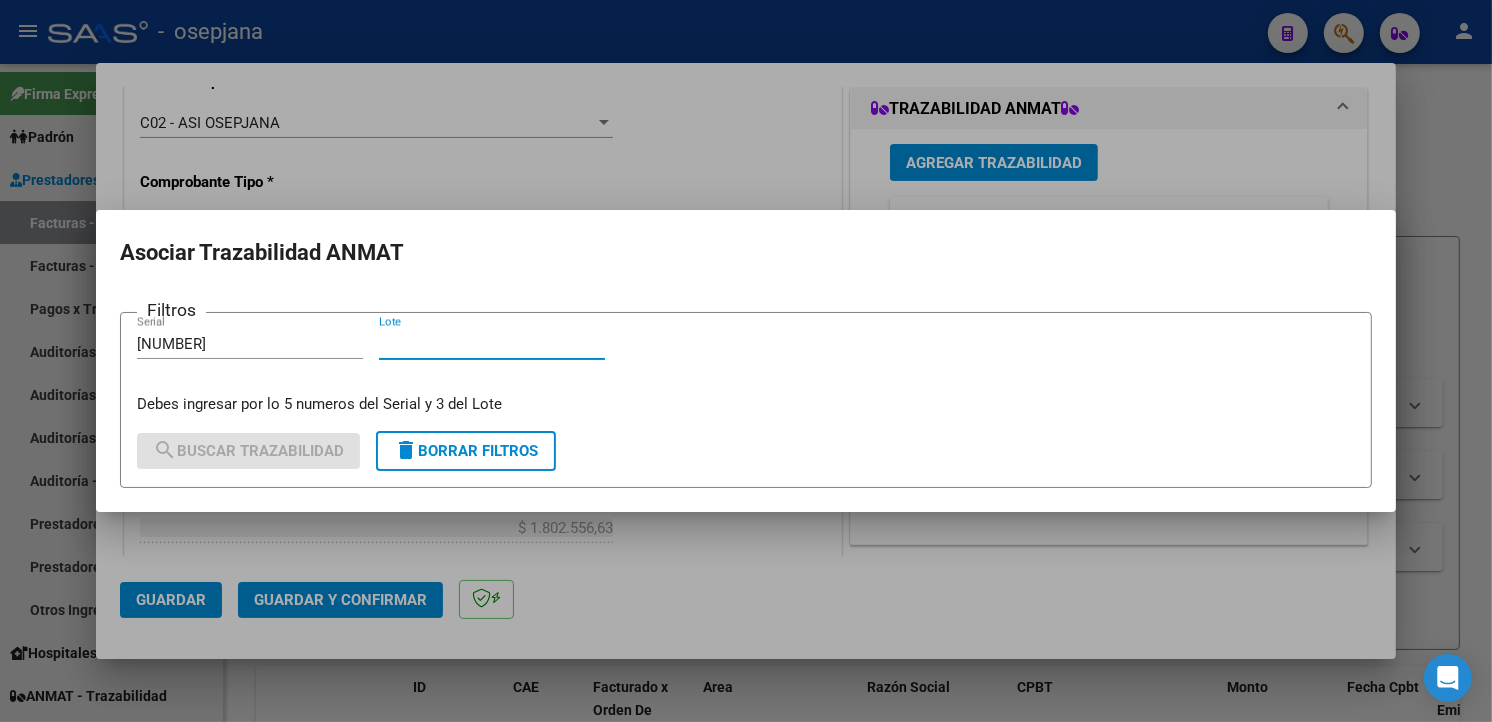 click on "Lote" at bounding box center (492, 344) 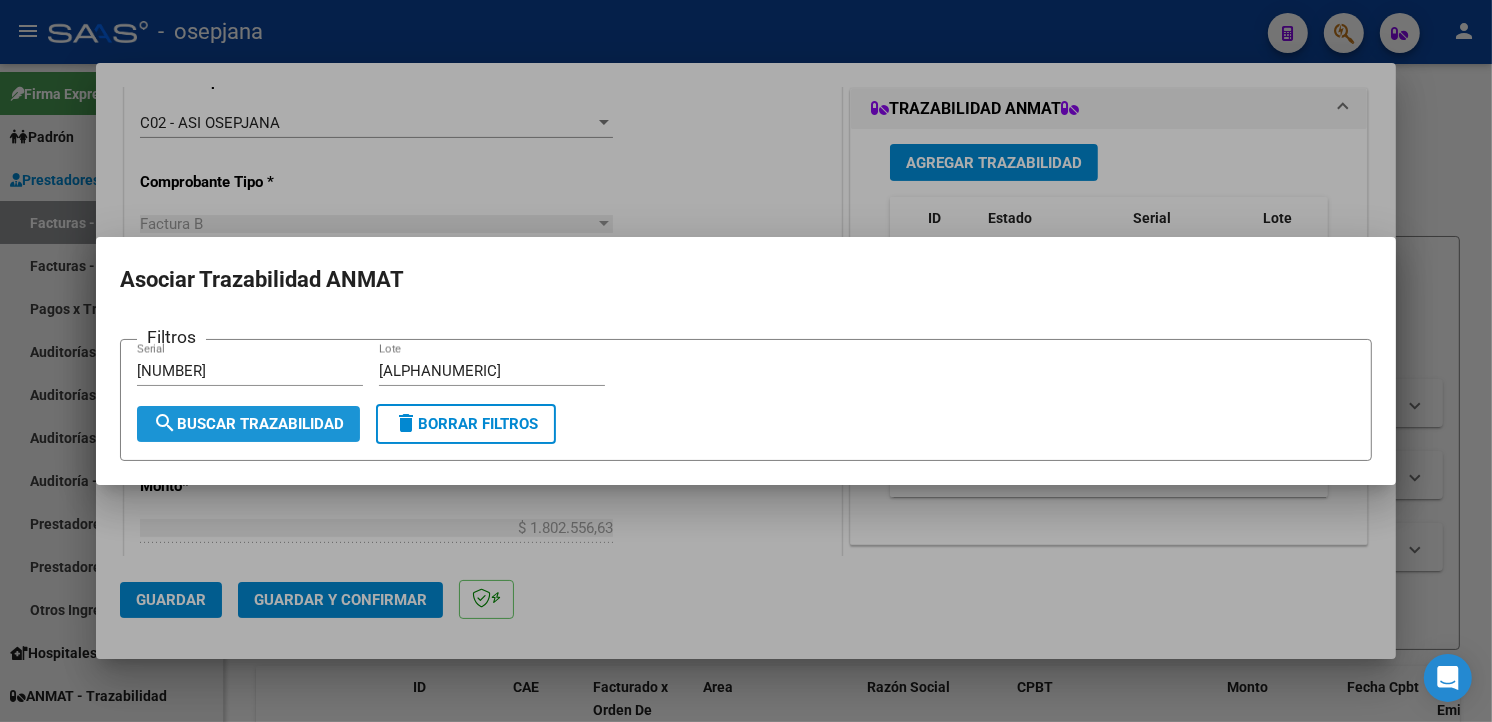 click on "search  Buscar Trazabilidad" at bounding box center (248, 424) 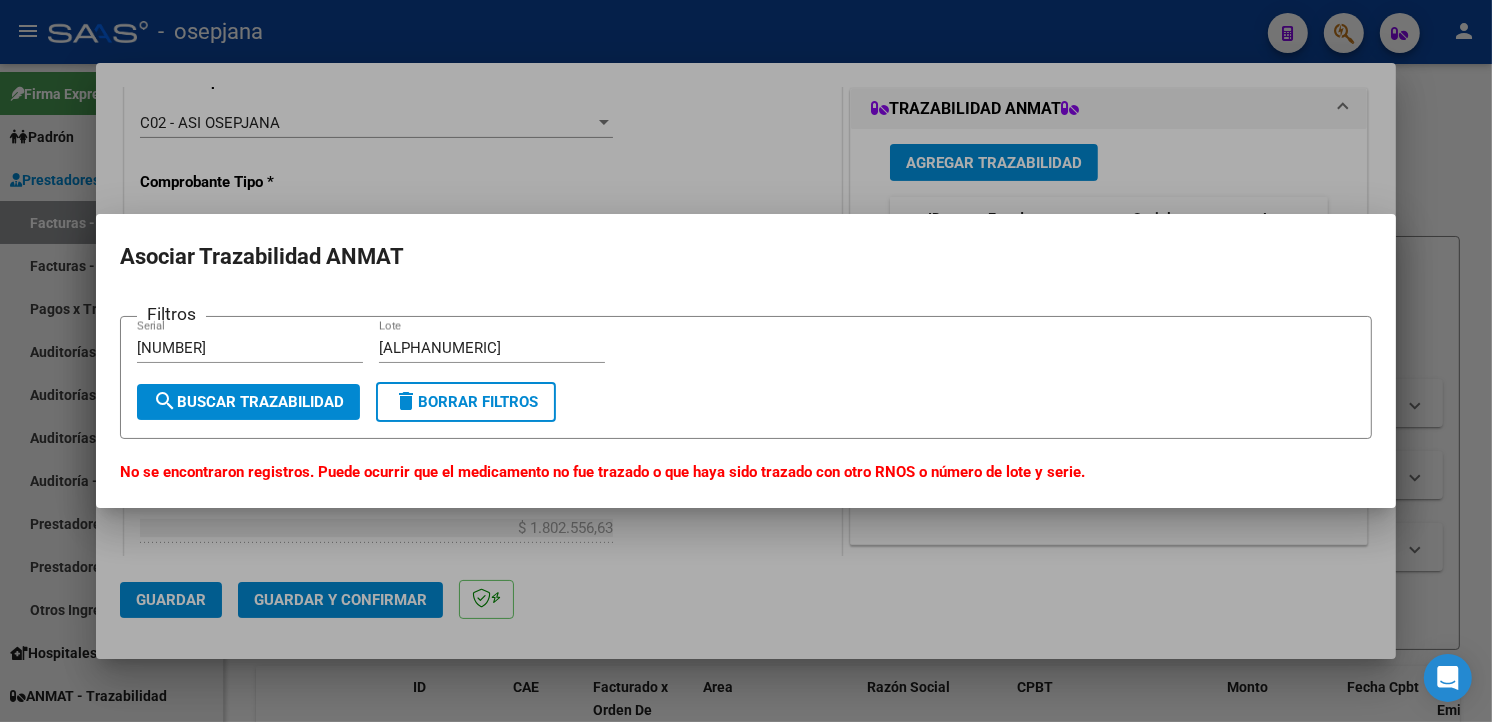 drag, startPoint x: 366, startPoint y: 154, endPoint x: 350, endPoint y: 255, distance: 102.259476 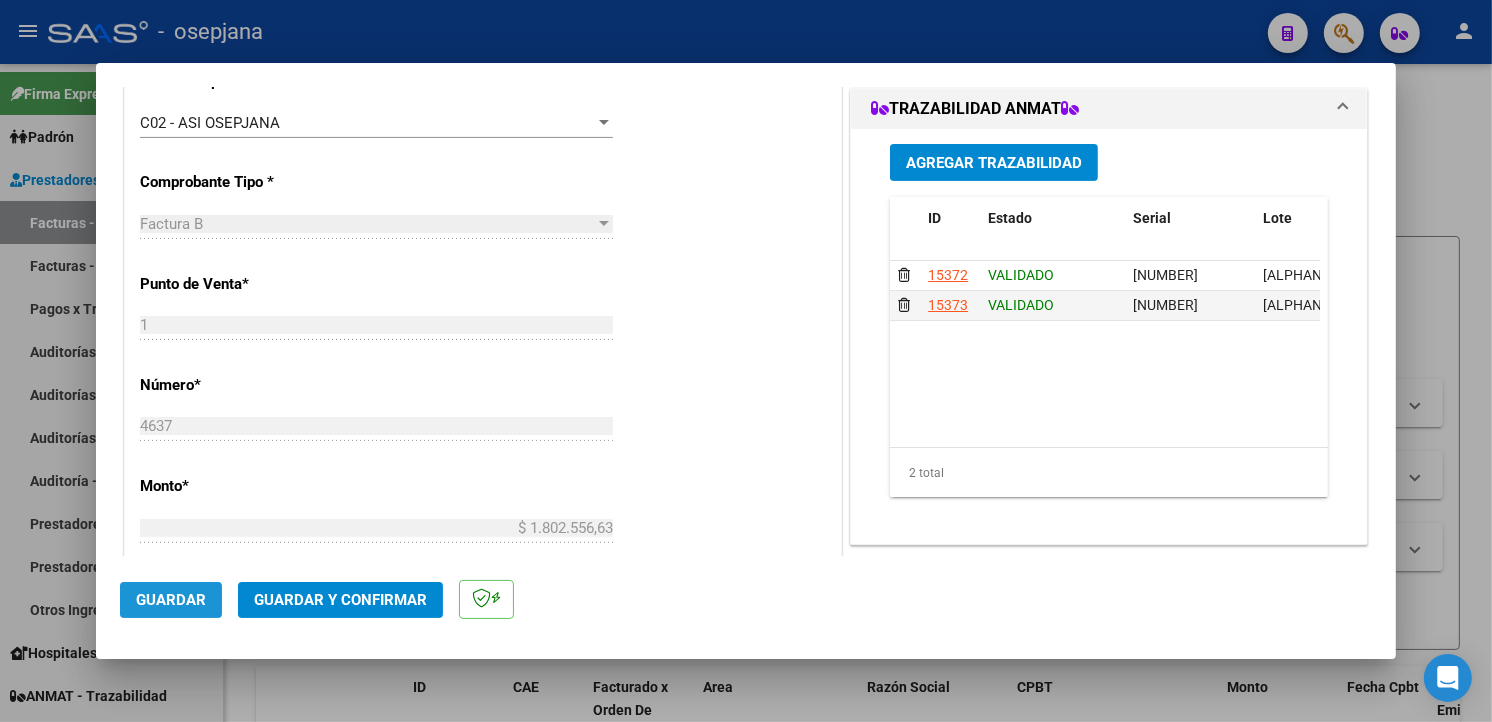 click on "Guardar" 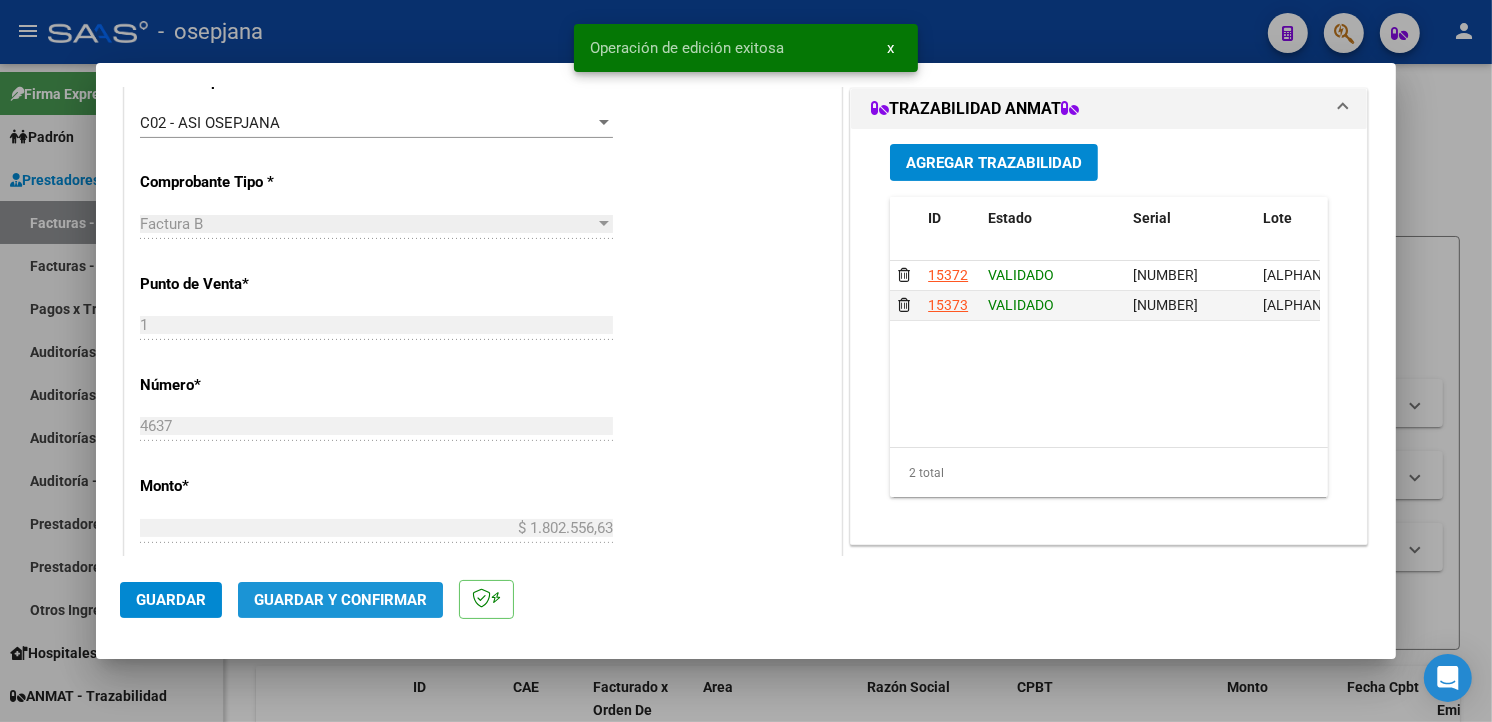 click on "Guardar y Confirmar" 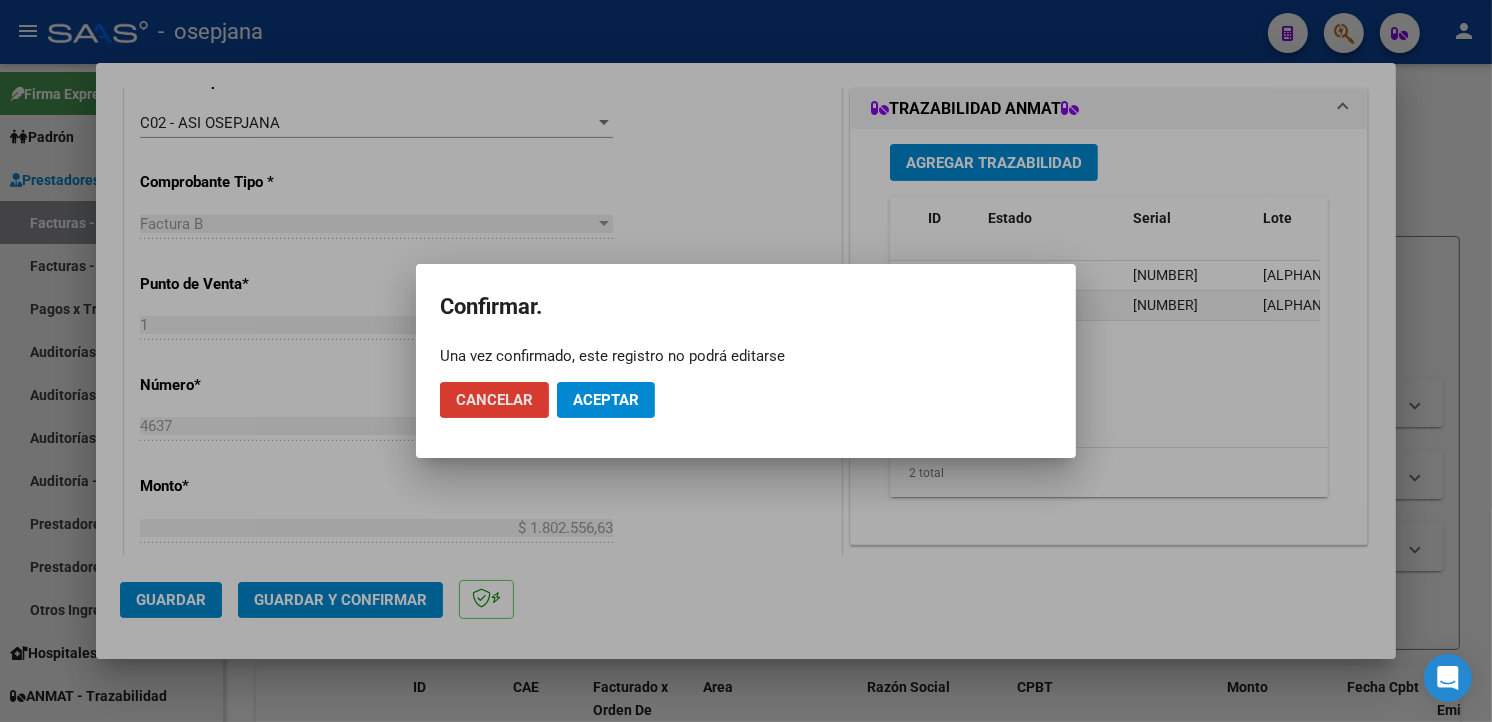 click on "Aceptar" 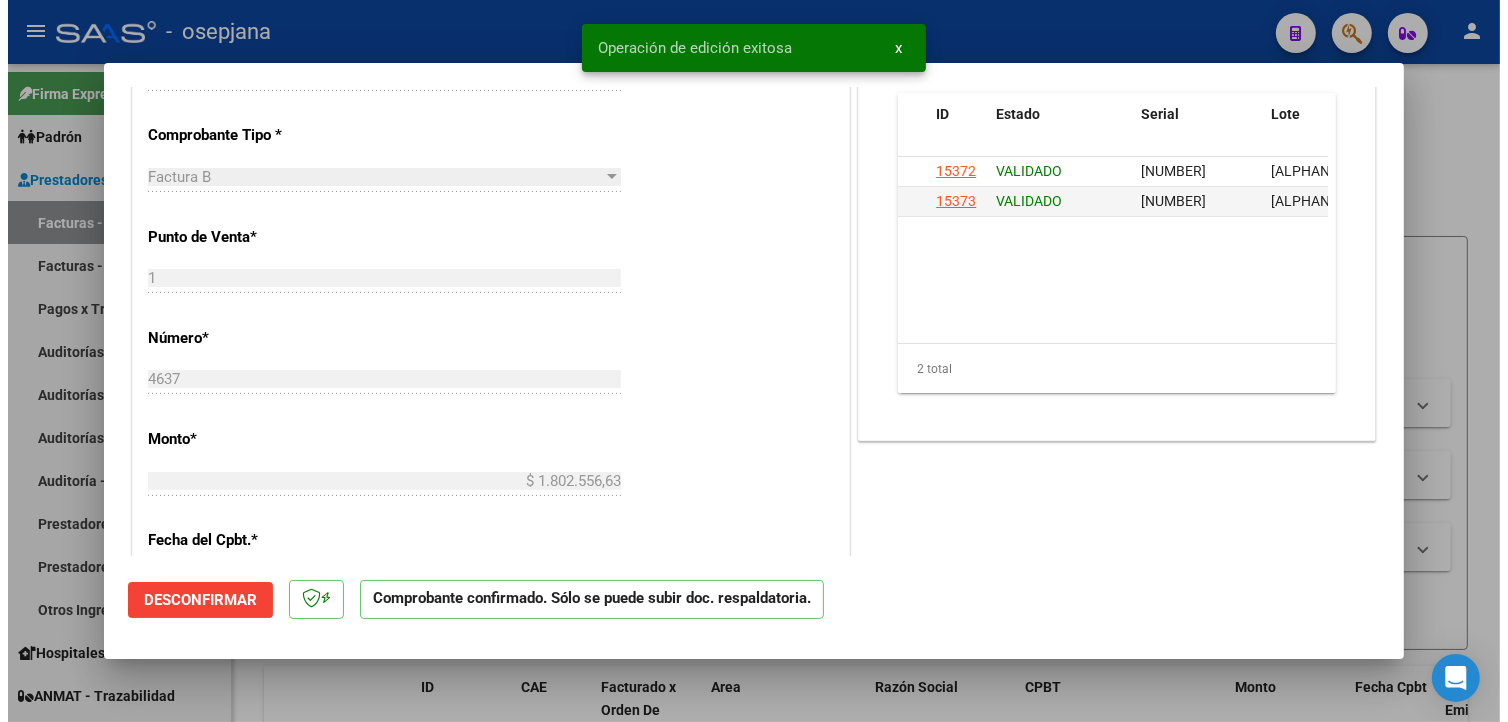 scroll, scrollTop: 0, scrollLeft: 0, axis: both 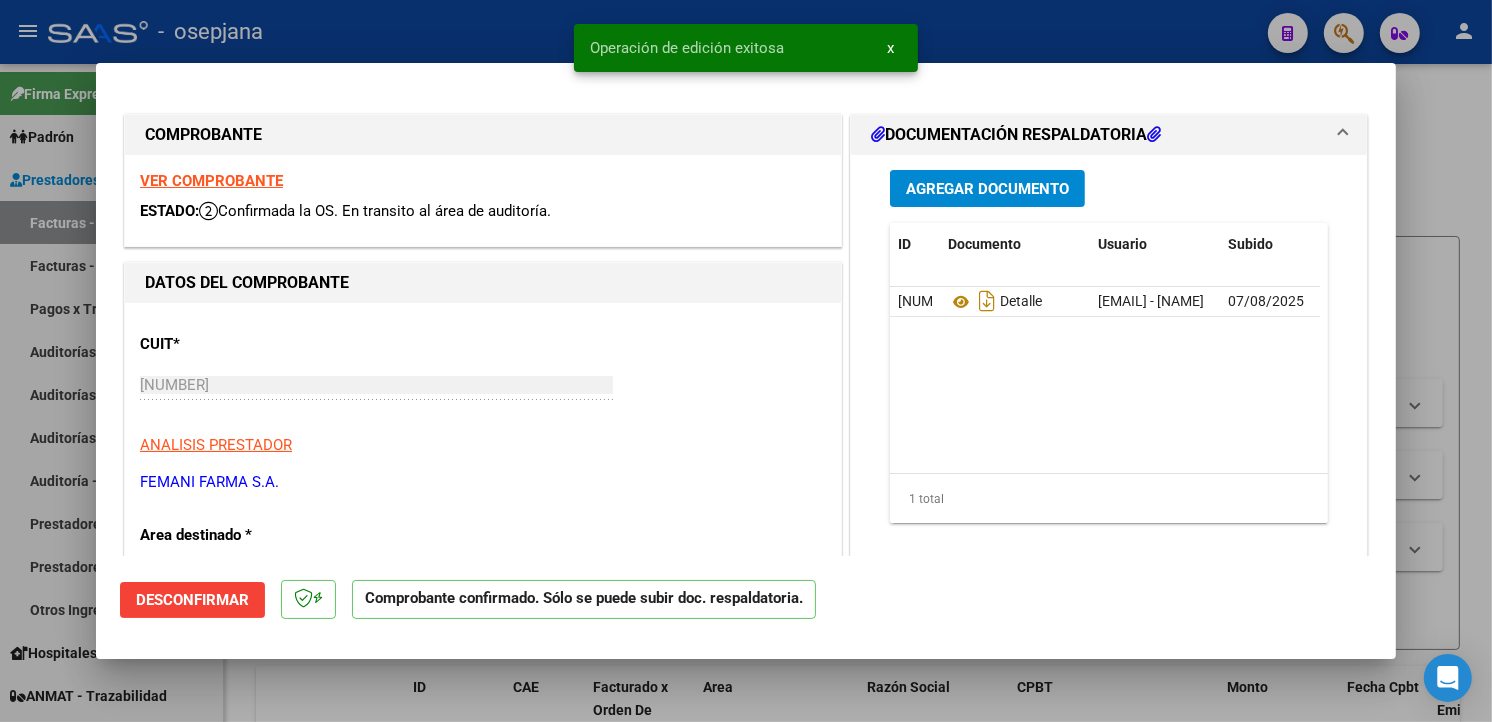 drag, startPoint x: 453, startPoint y: 18, endPoint x: 425, endPoint y: 43, distance: 37.536648 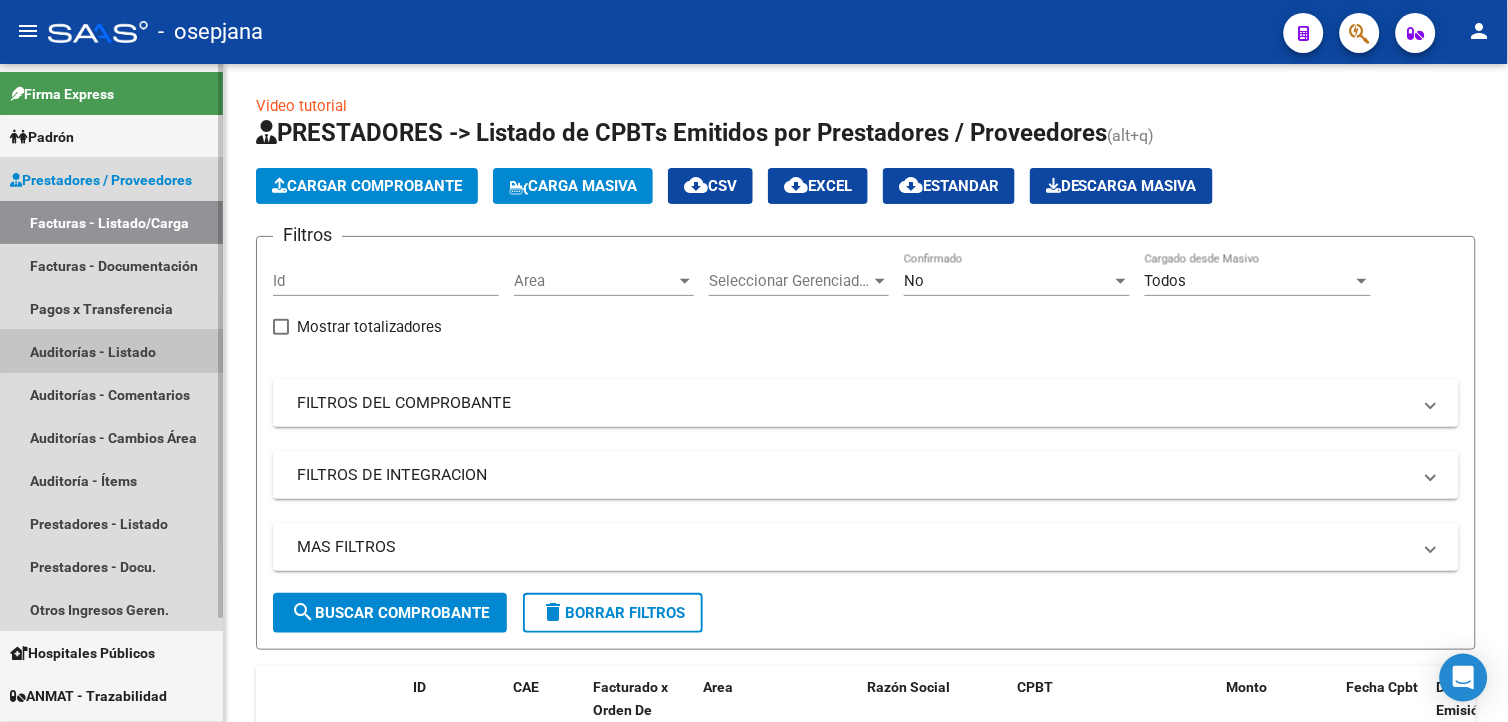click on "Auditorías - Listado" at bounding box center (111, 351) 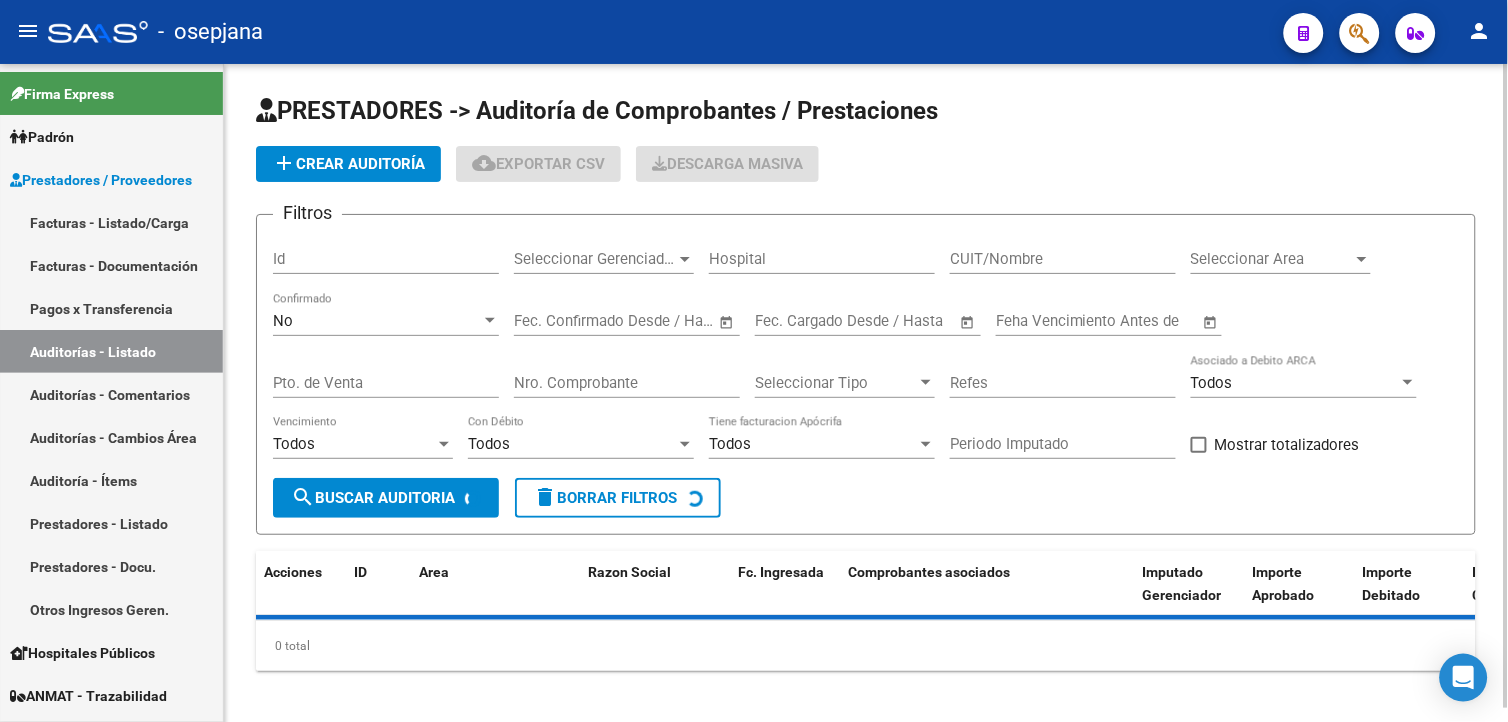click on "add  Crear Auditoría" 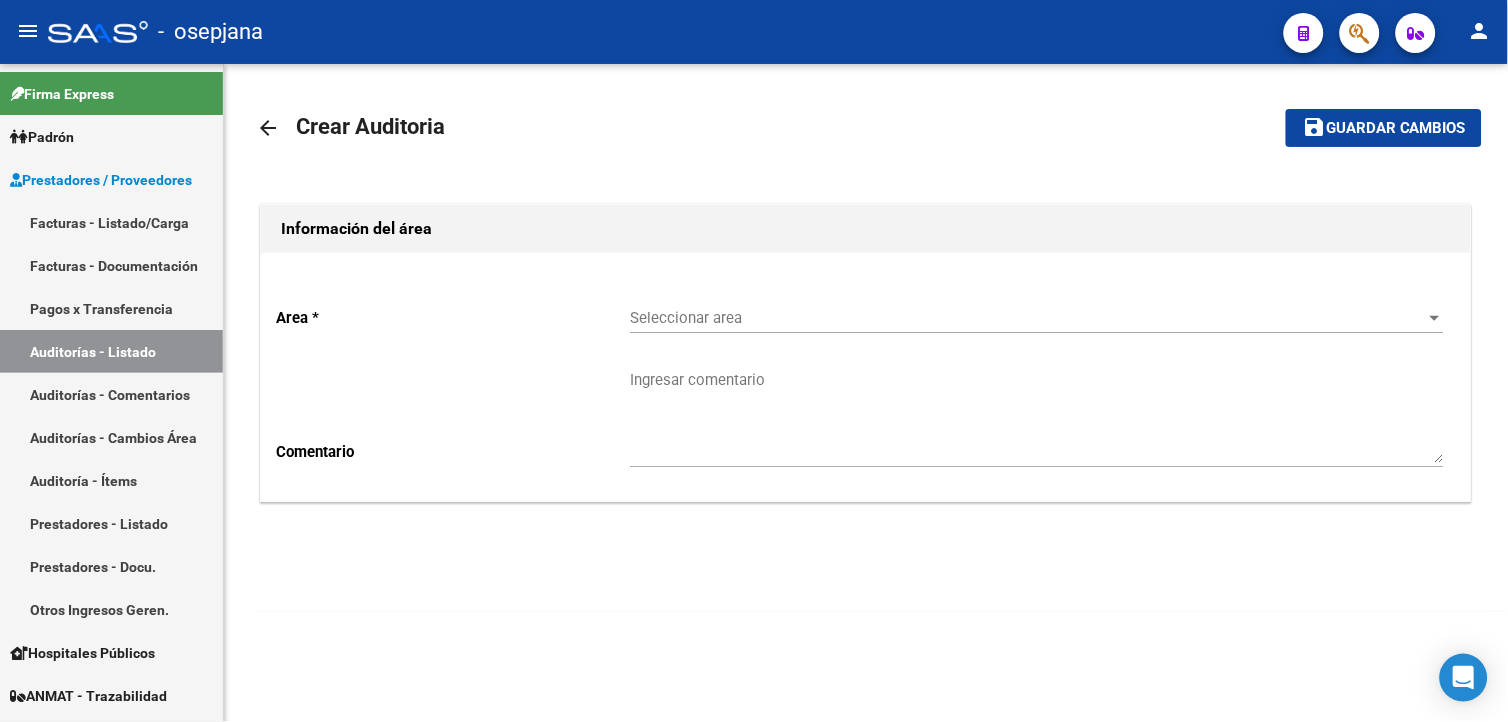 scroll, scrollTop: 0, scrollLeft: 0, axis: both 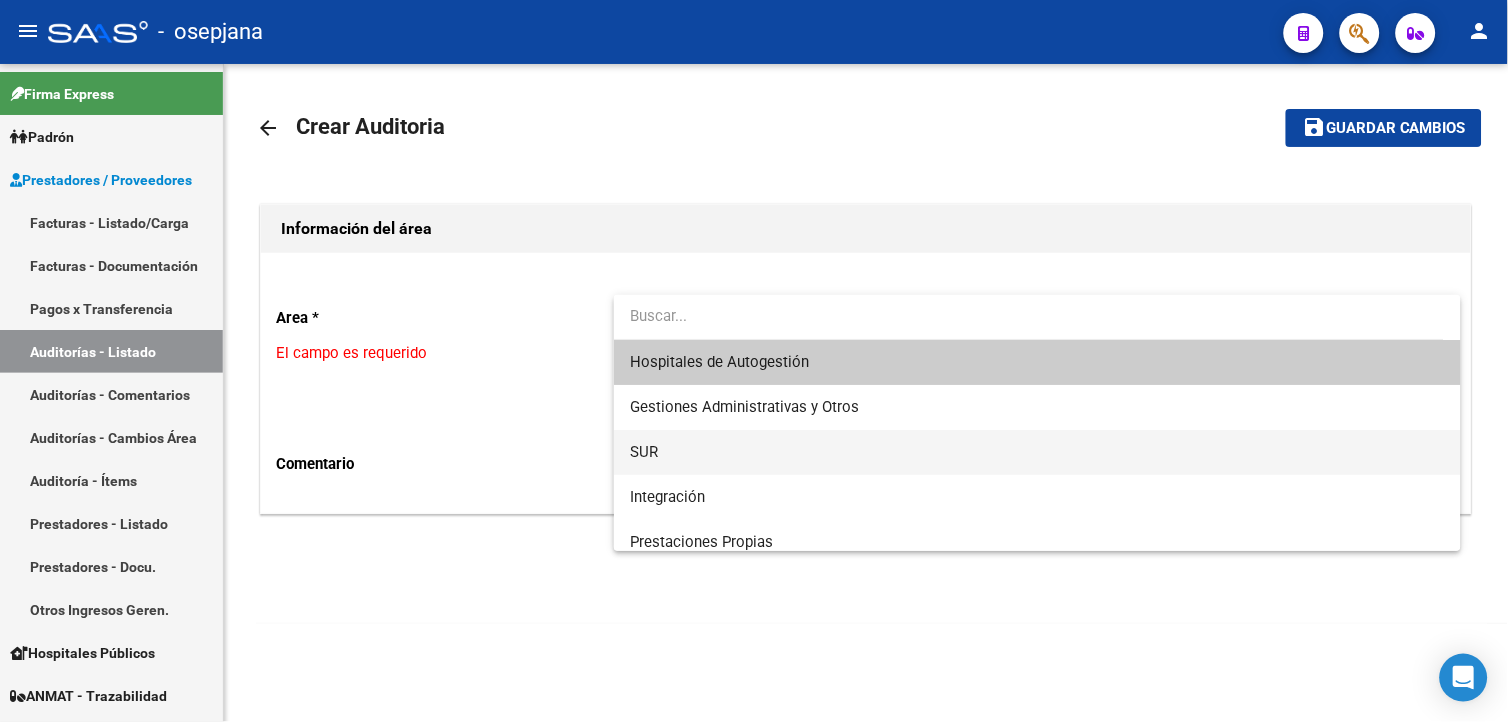 click on "SUR" at bounding box center (644, 452) 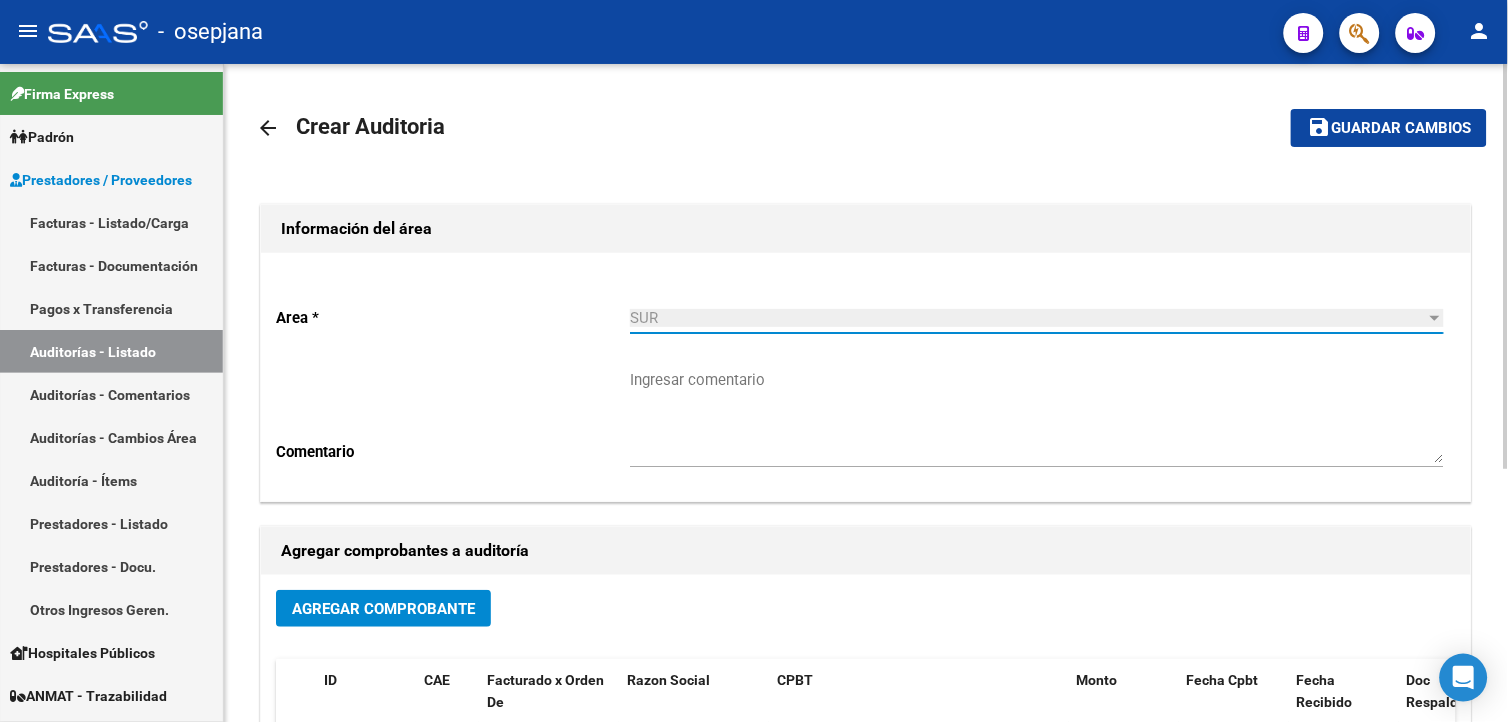 click on "Agregar Comprobante" 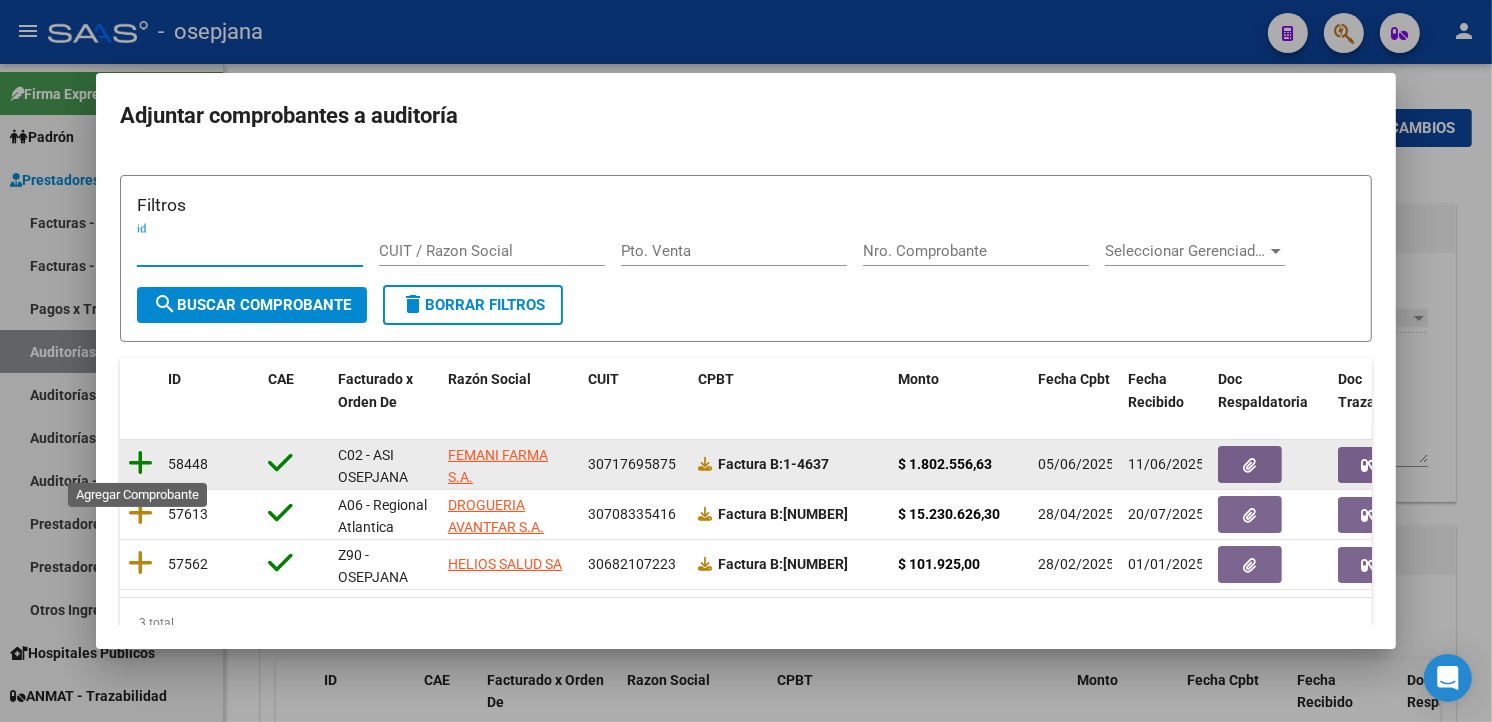click 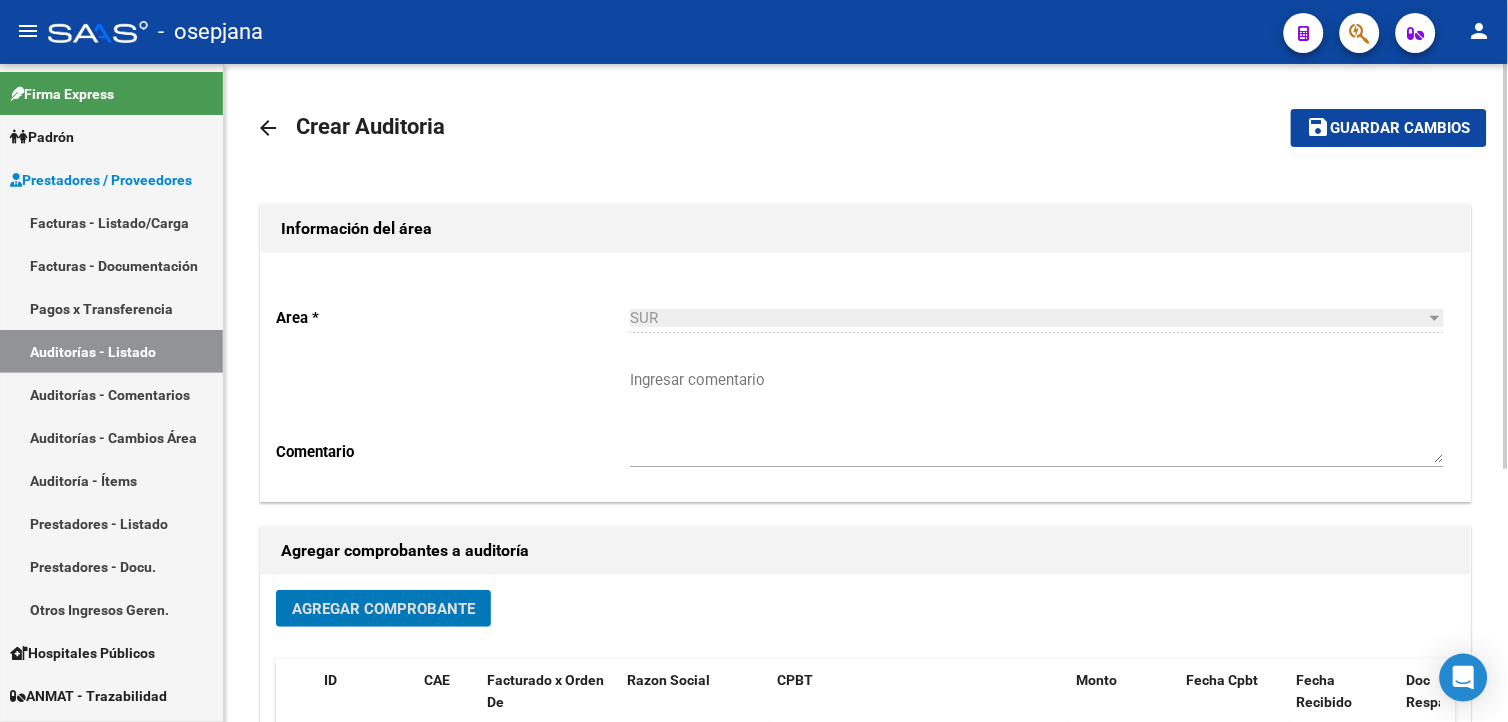 click on "Guardar cambios" 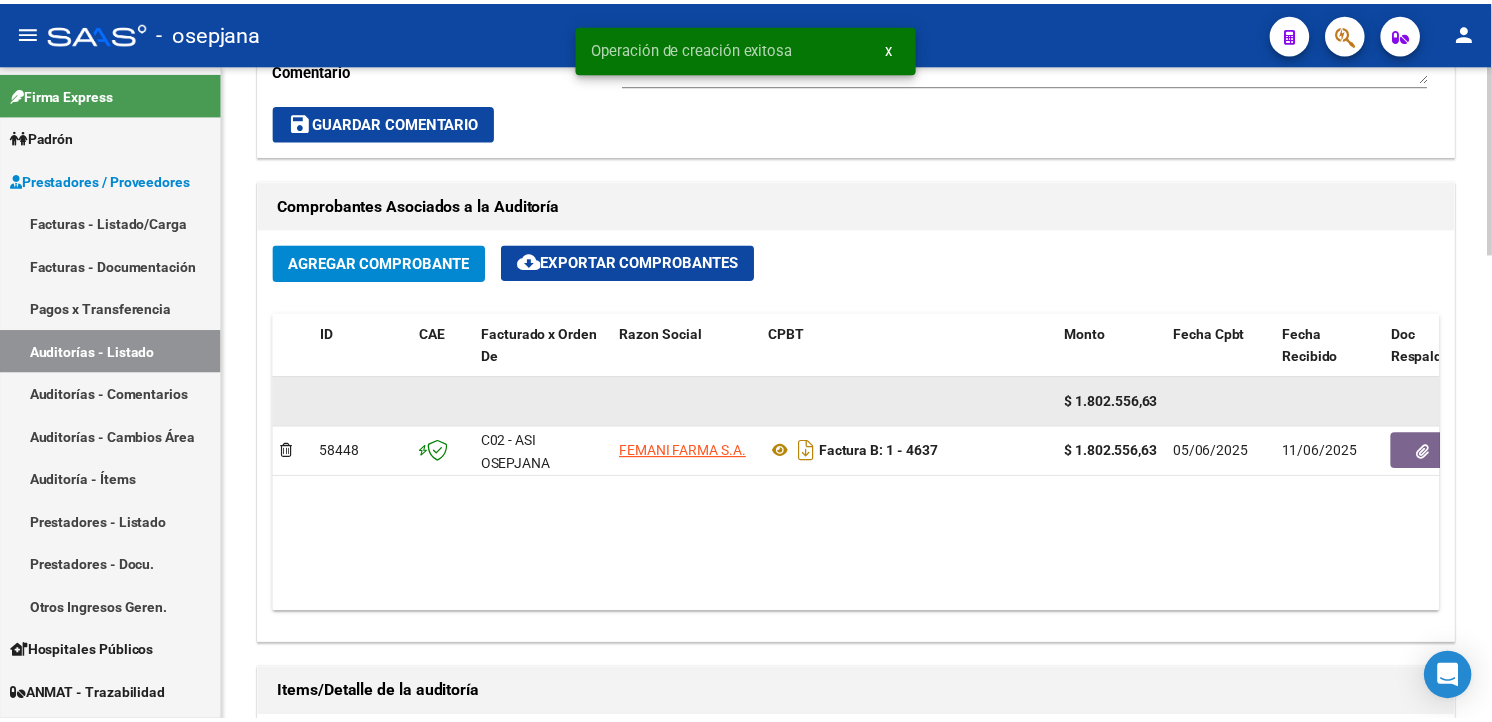 scroll, scrollTop: 1111, scrollLeft: 0, axis: vertical 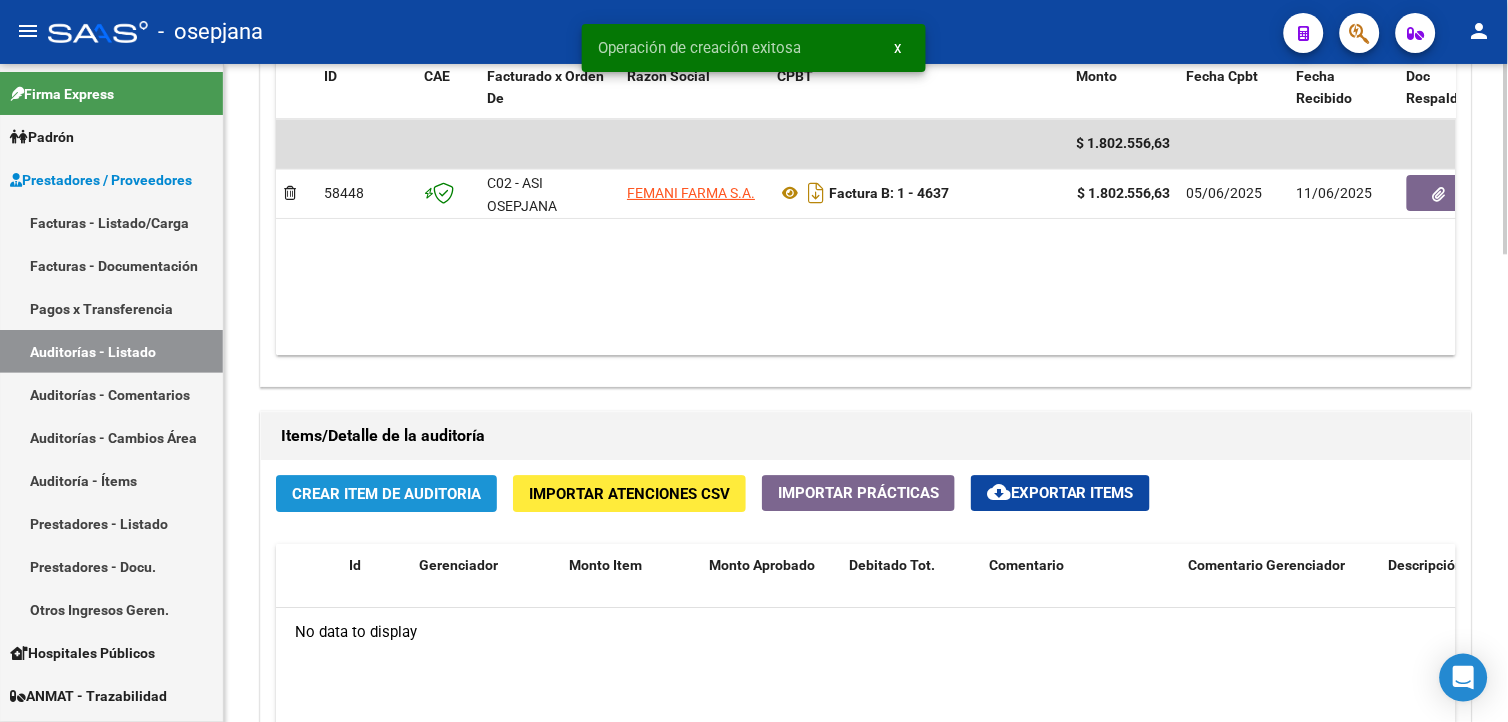 click on "Crear Item de Auditoria" 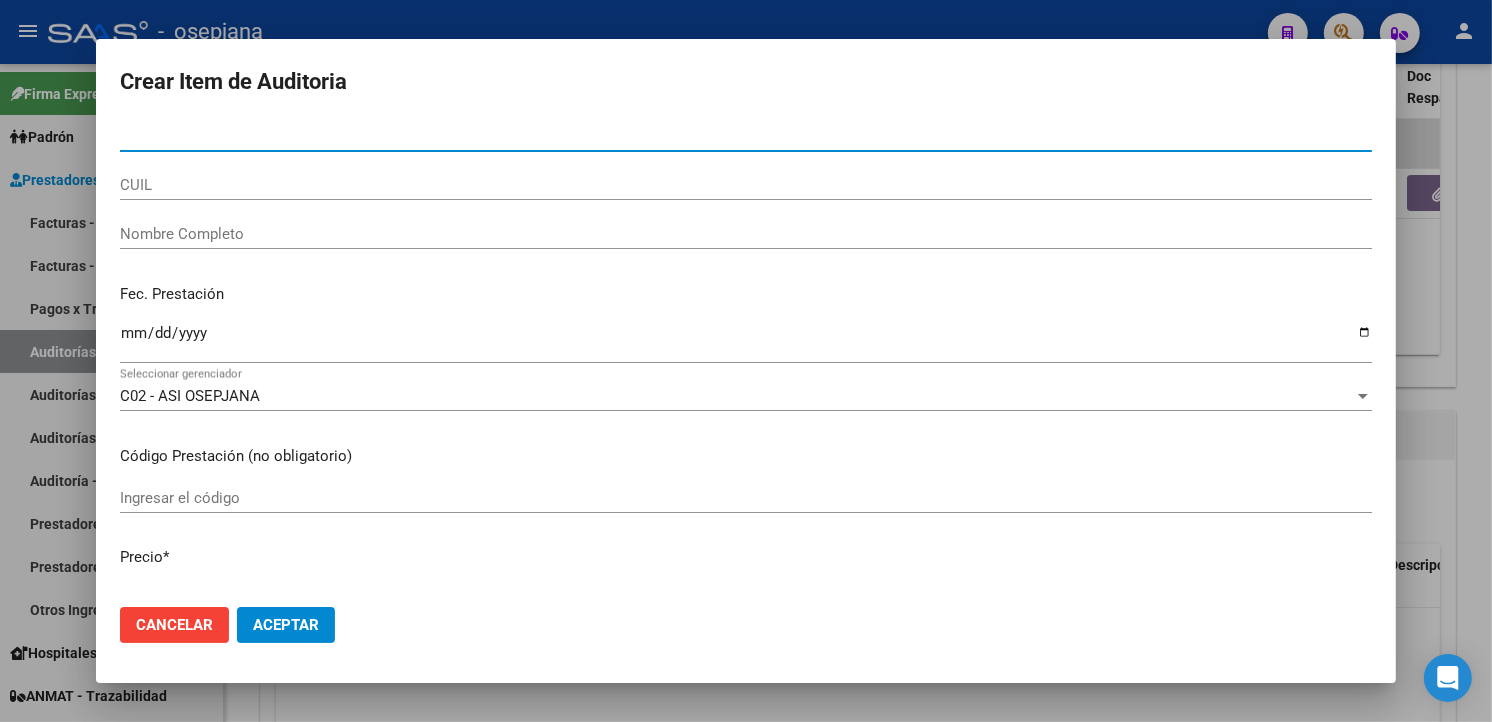type on "56779846" 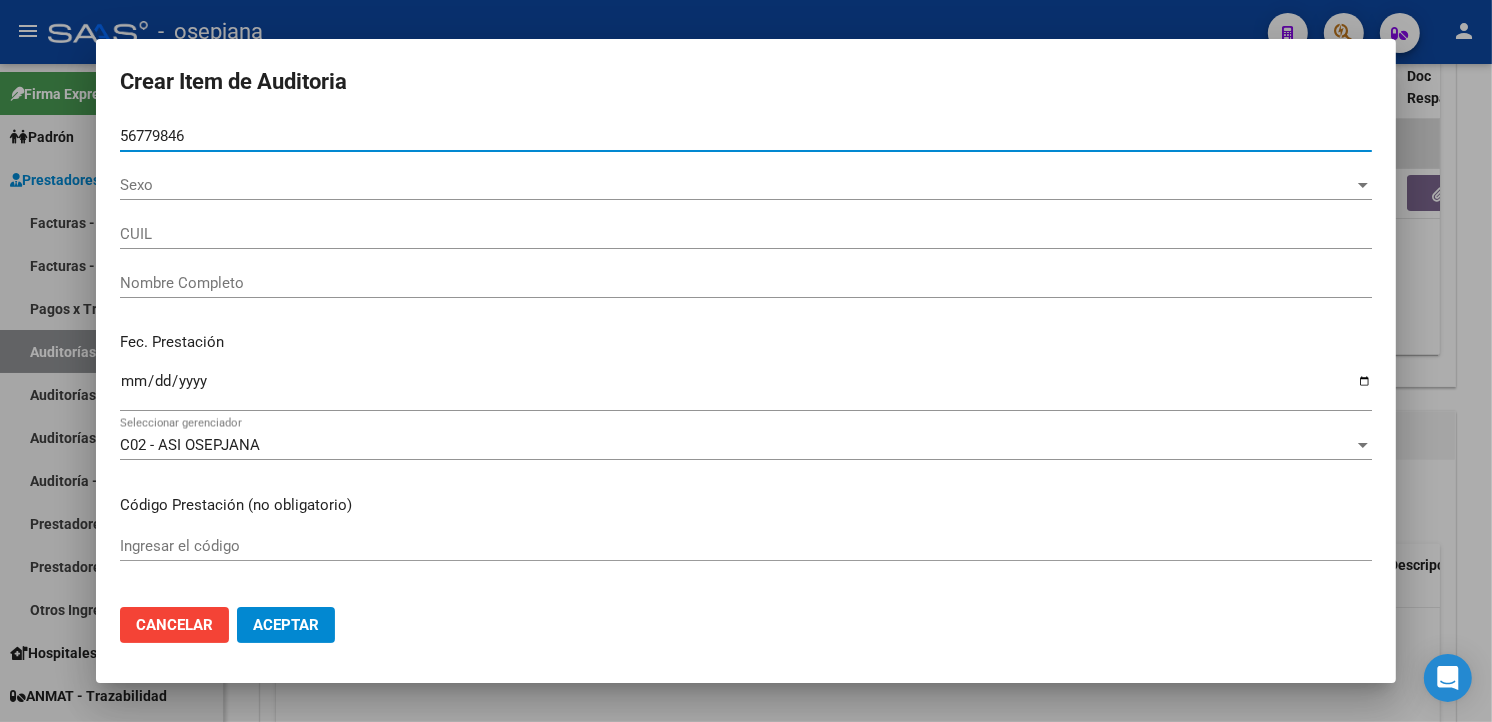type on "[NUMBER]" 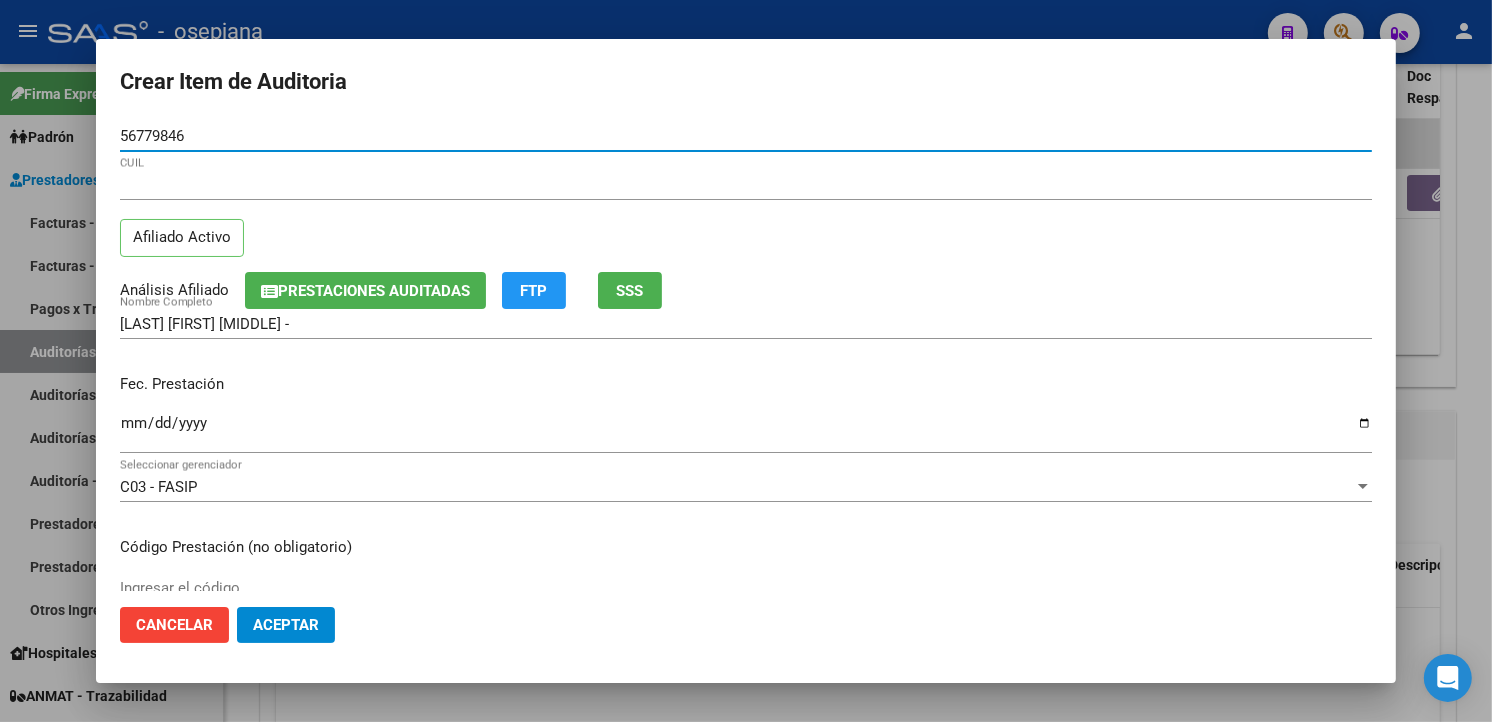 type on "56779846" 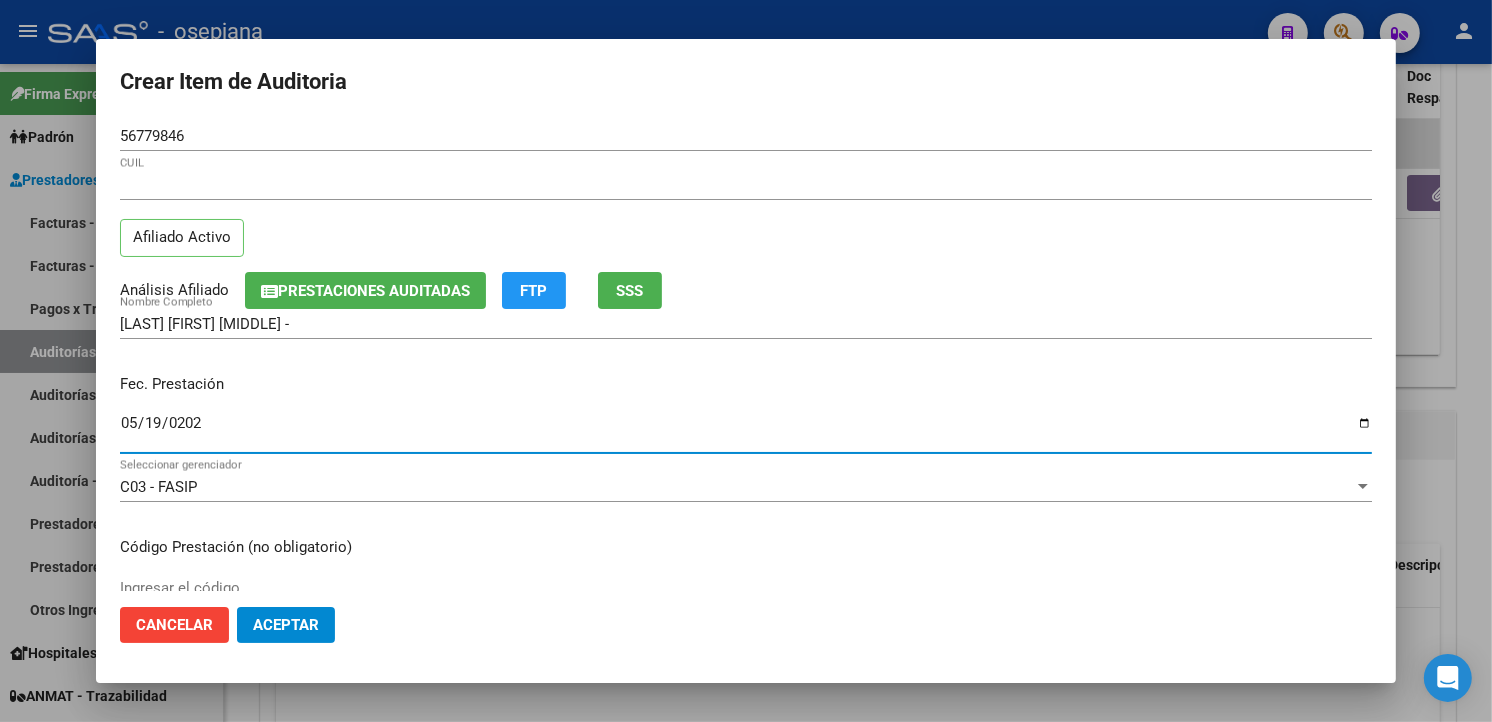 type on "2025-05-19" 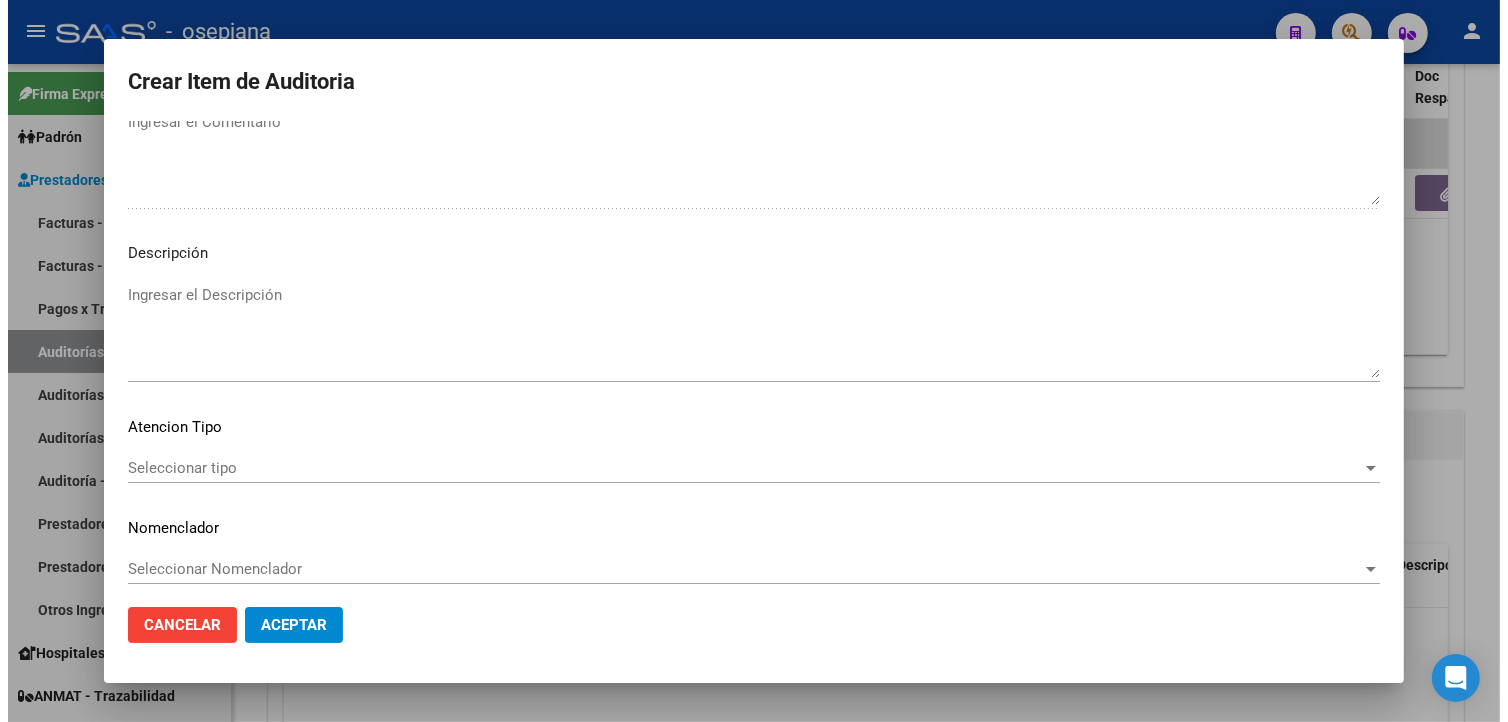 scroll, scrollTop: 1157, scrollLeft: 0, axis: vertical 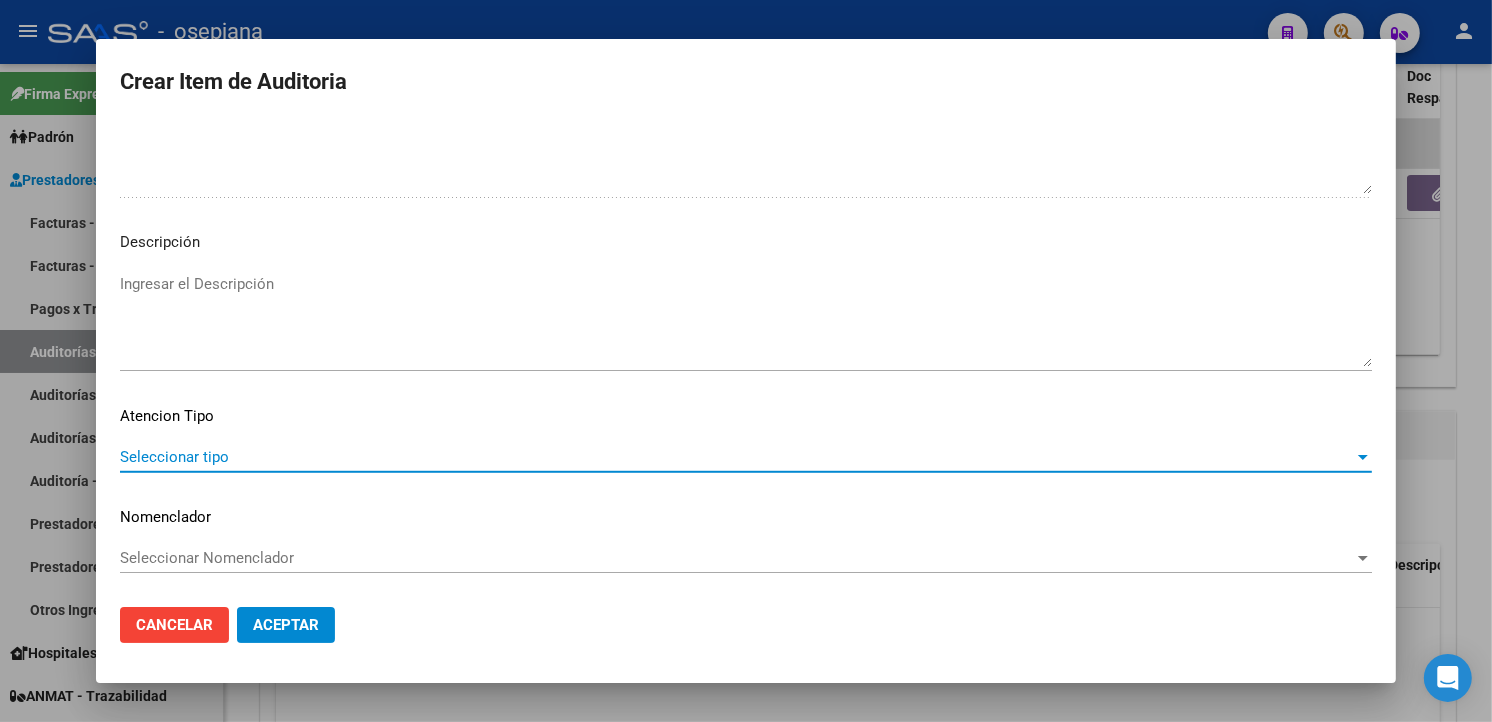 click on "Seleccionar tipo" at bounding box center (737, 457) 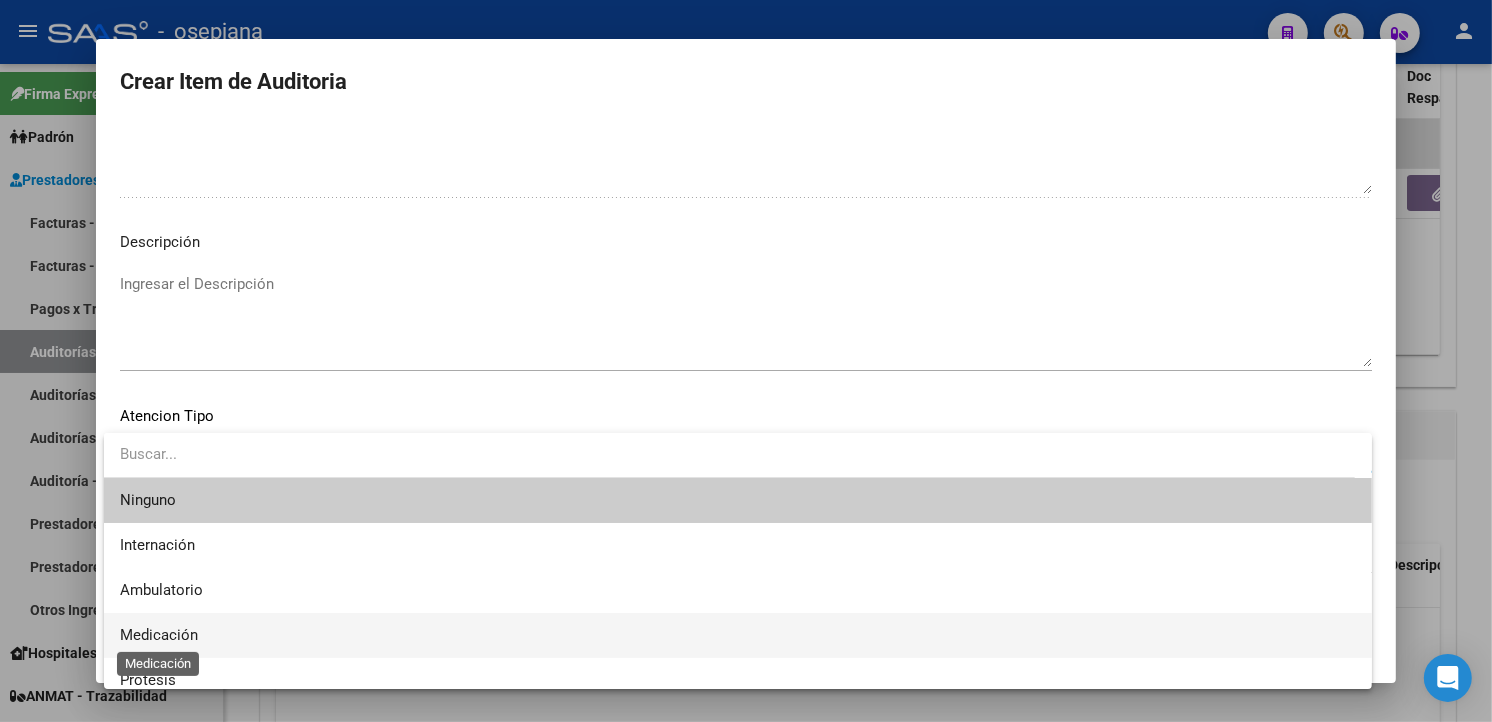 click on "Medicación" at bounding box center (159, 635) 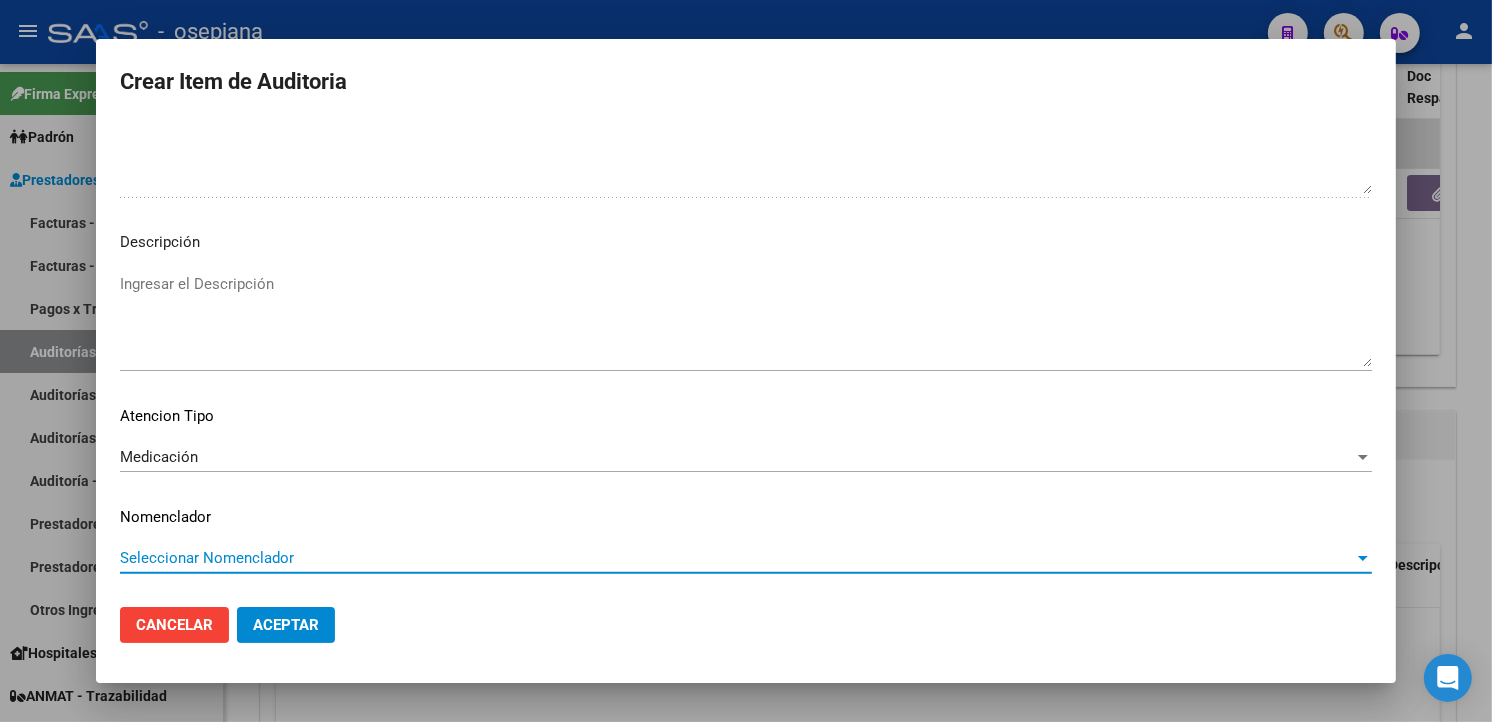 click on "Seleccionar Nomenclador" at bounding box center [737, 558] 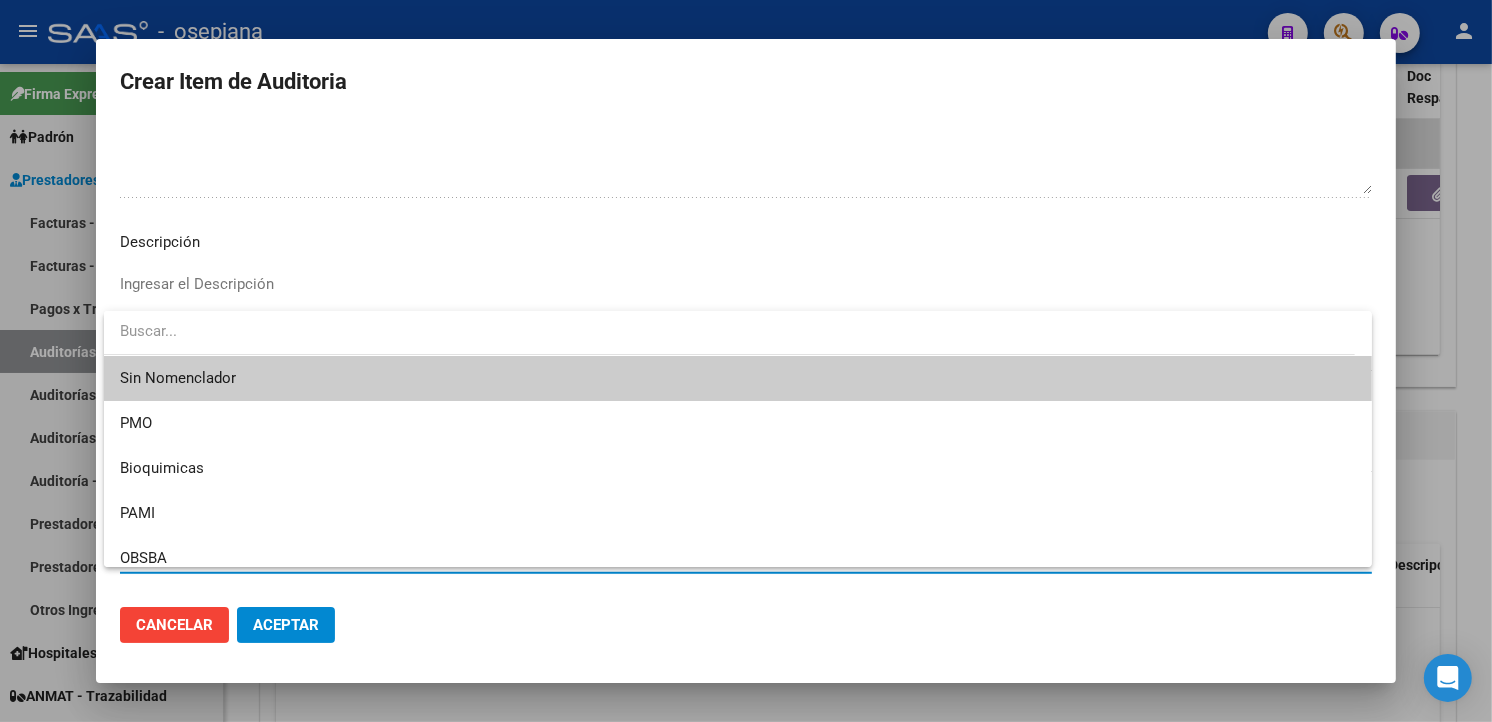 click on "Sin Nomenclador" at bounding box center [738, 378] 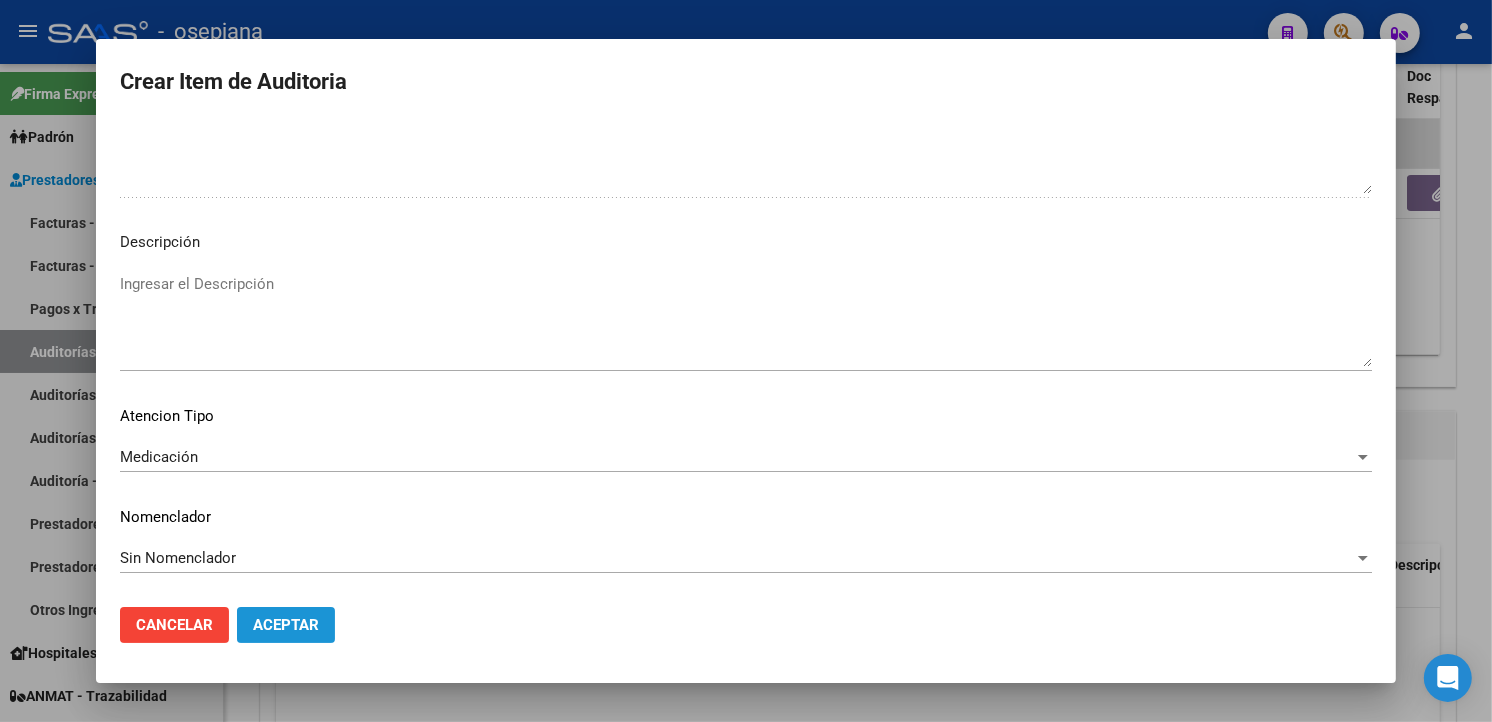 click on "Aceptar" 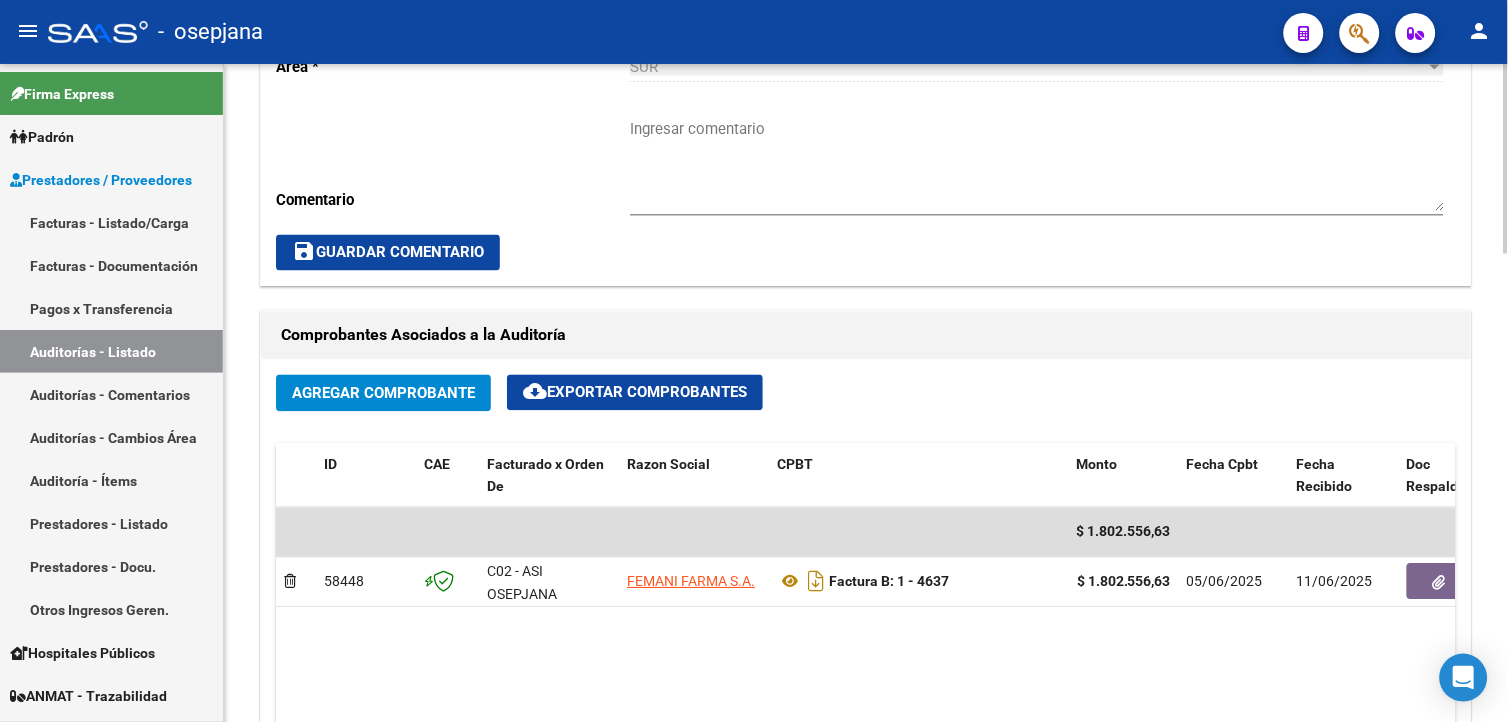 scroll, scrollTop: 445, scrollLeft: 0, axis: vertical 